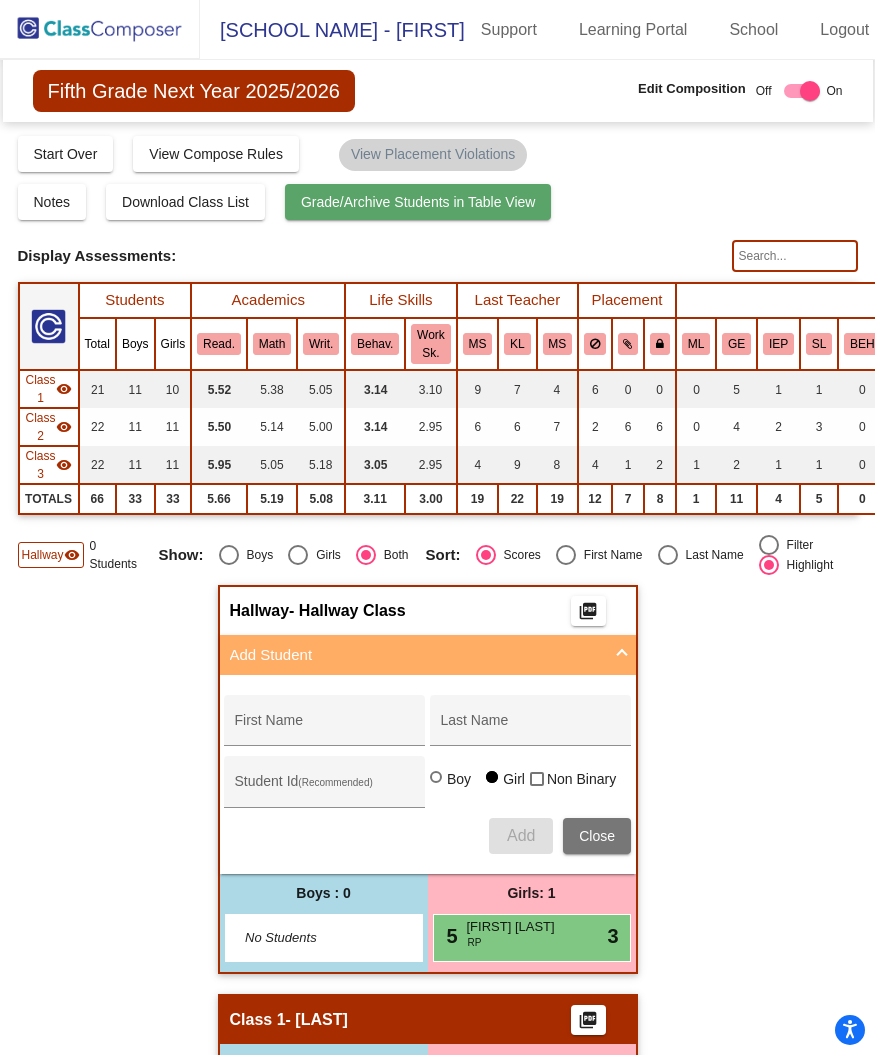 scroll, scrollTop: 0, scrollLeft: 0, axis: both 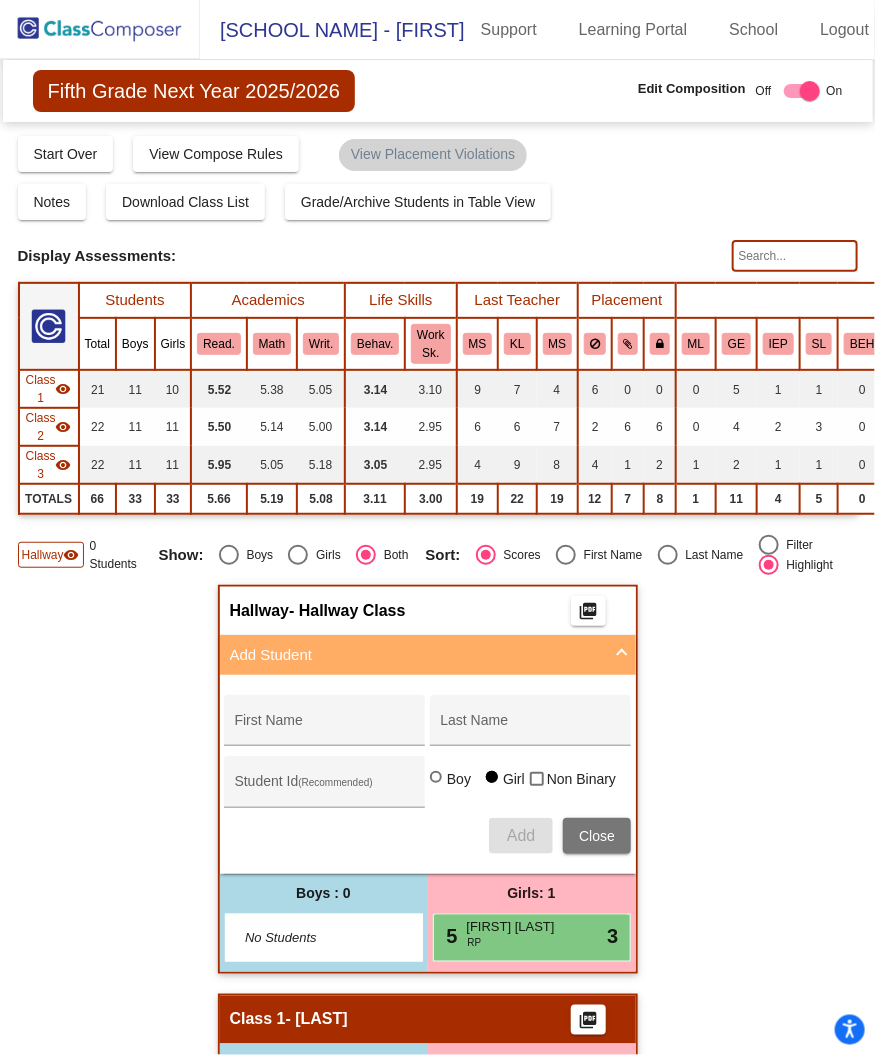 click on "Fifth Grade Next Year 2025/2026" 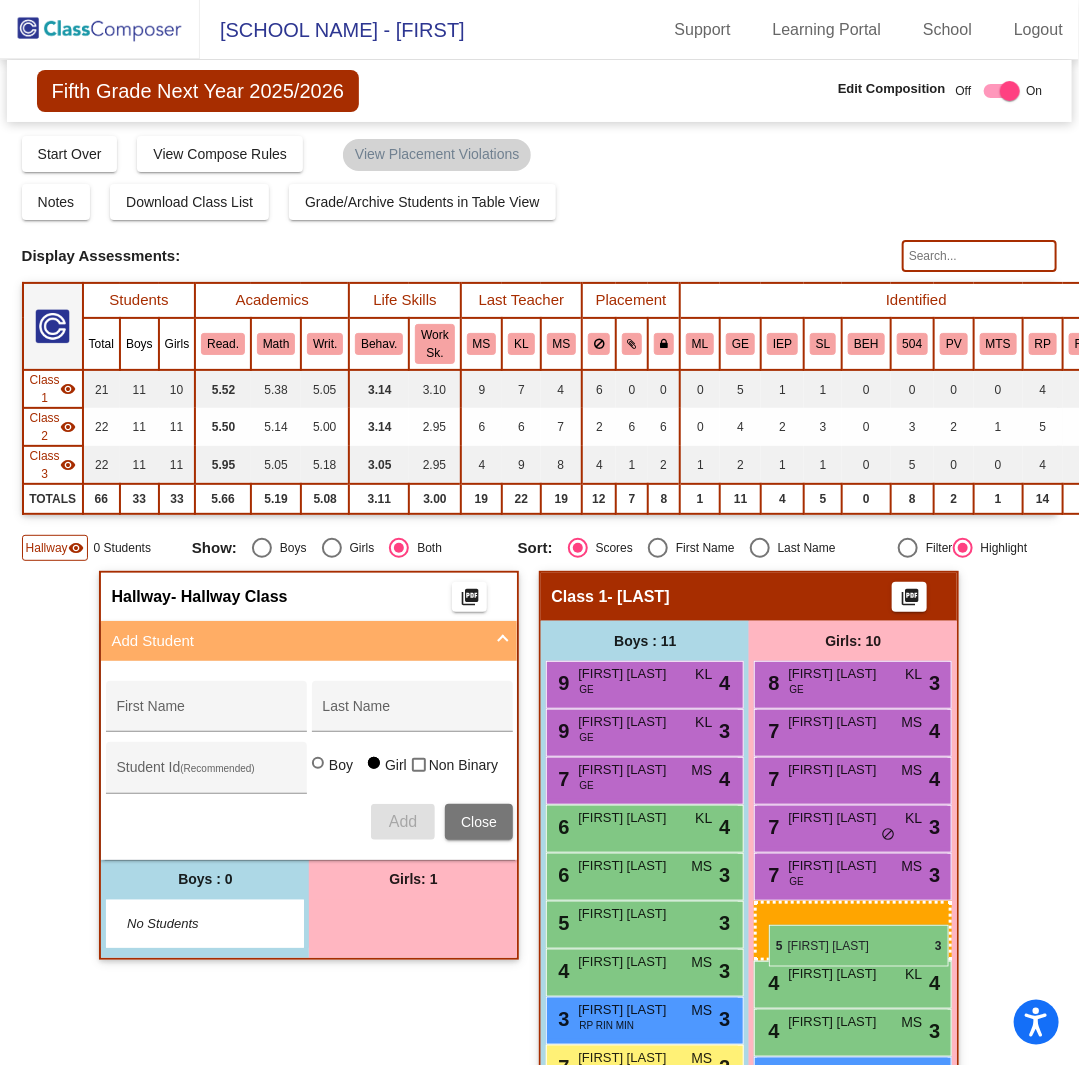 drag, startPoint x: 386, startPoint y: 924, endPoint x: 769, endPoint y: 925, distance: 383.0013 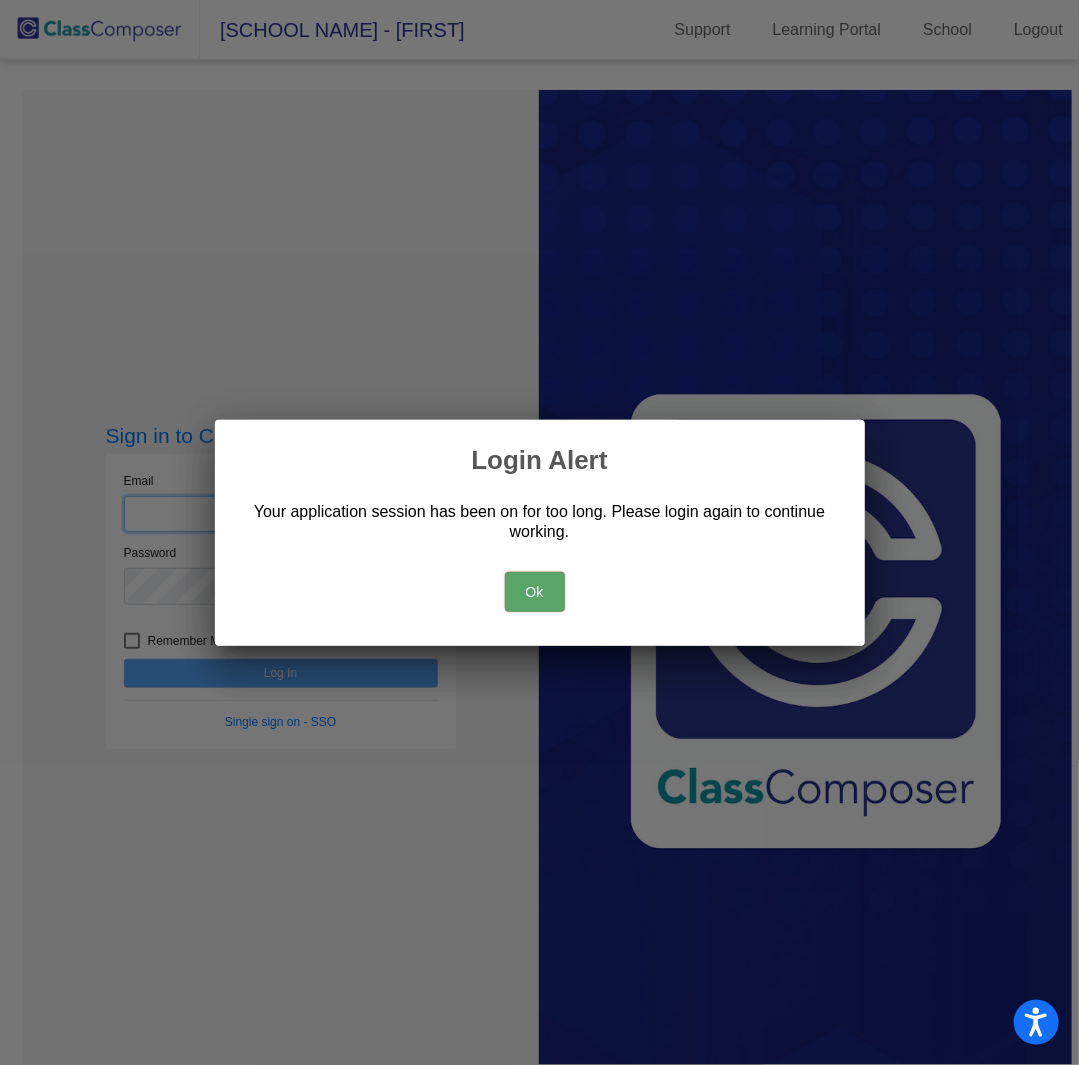 type 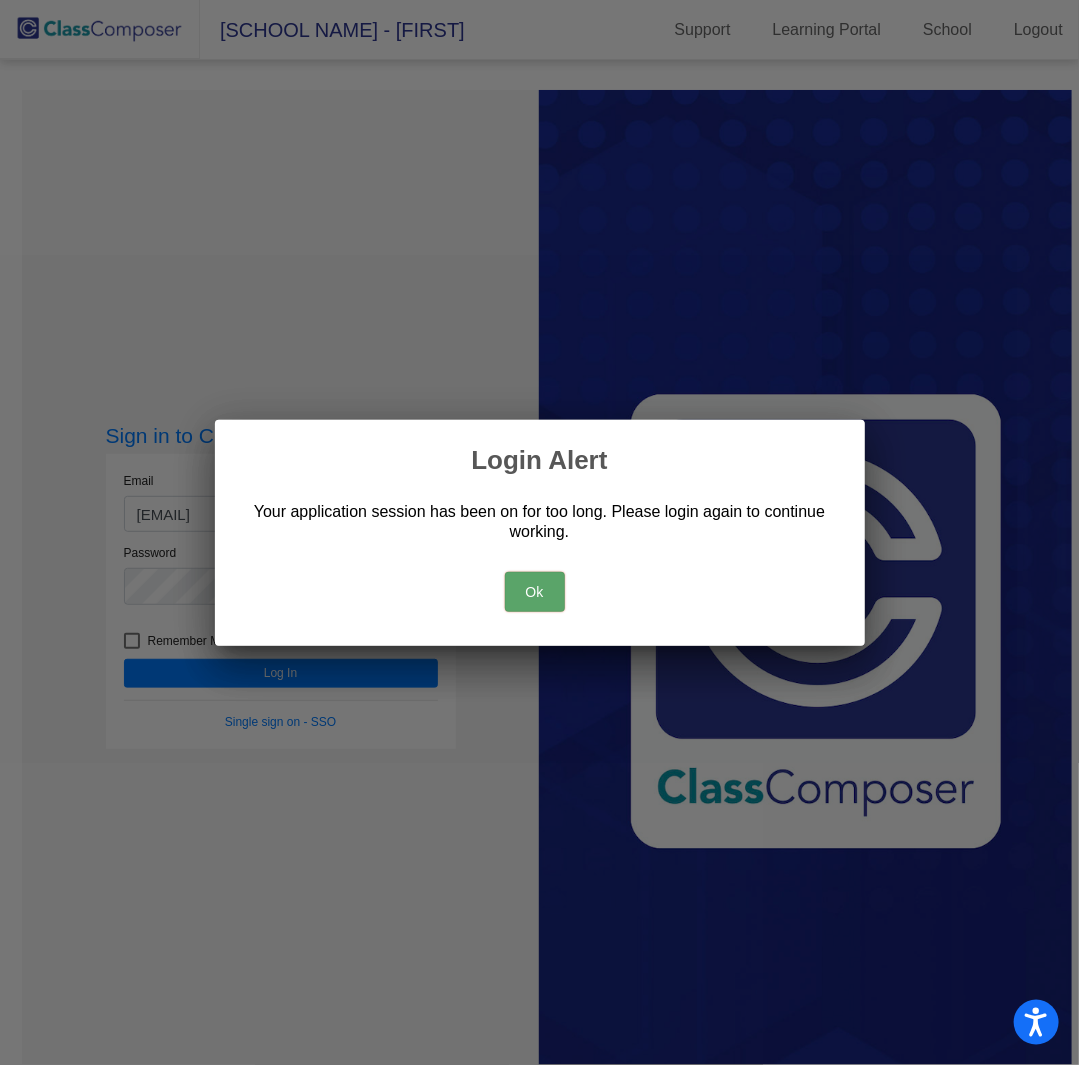 click on "Ok" at bounding box center [535, 592] 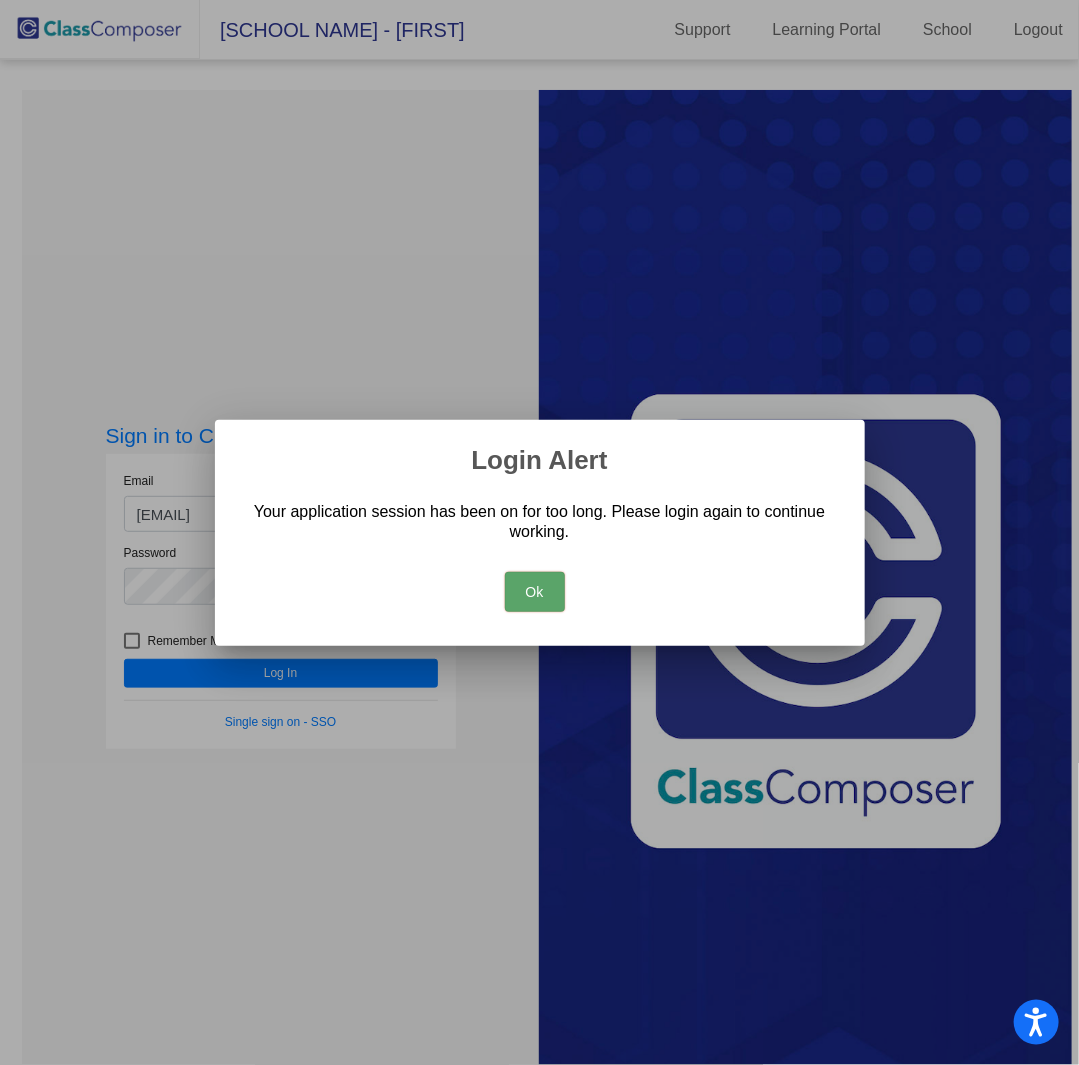 click on "Ok" at bounding box center (535, 592) 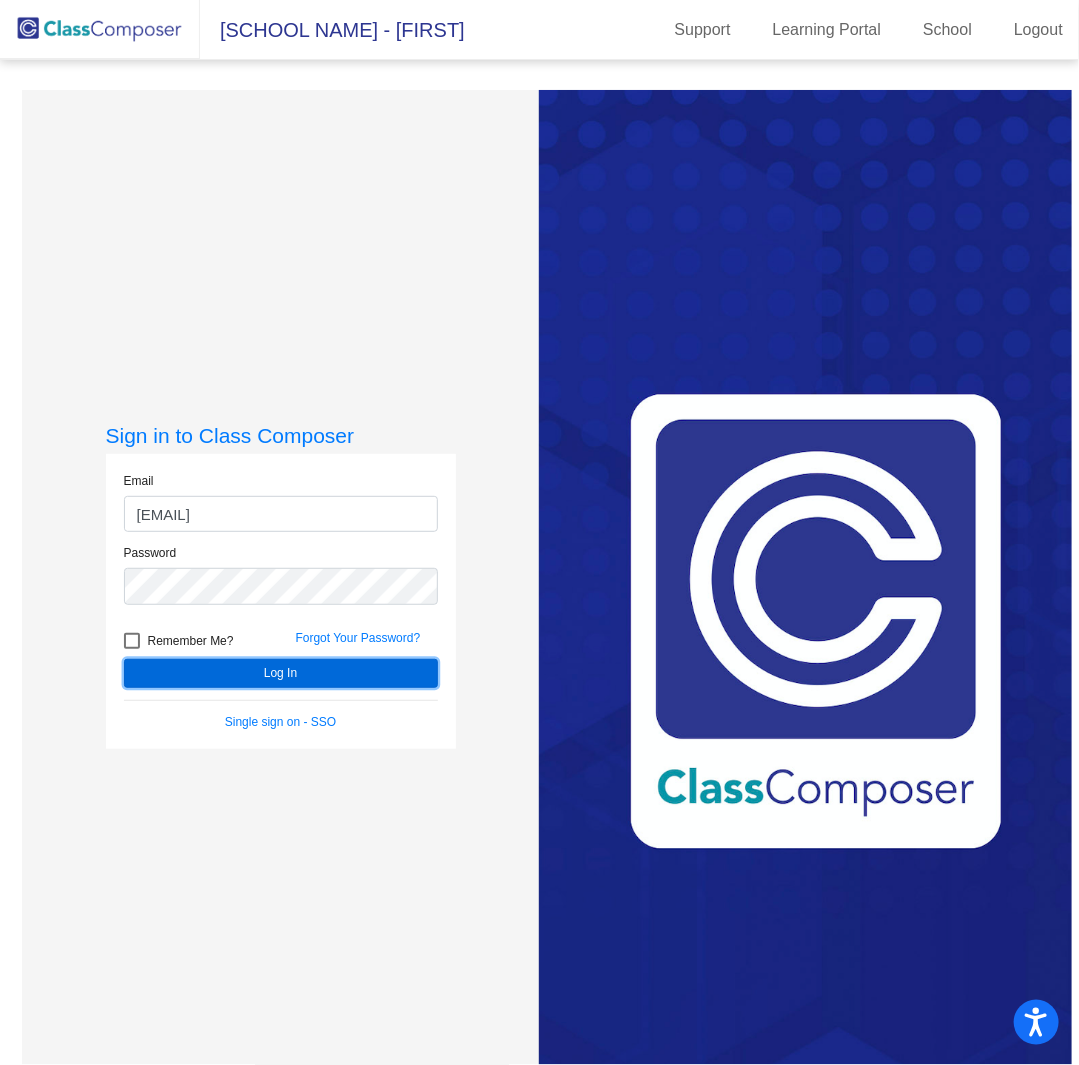 click on "Log In" 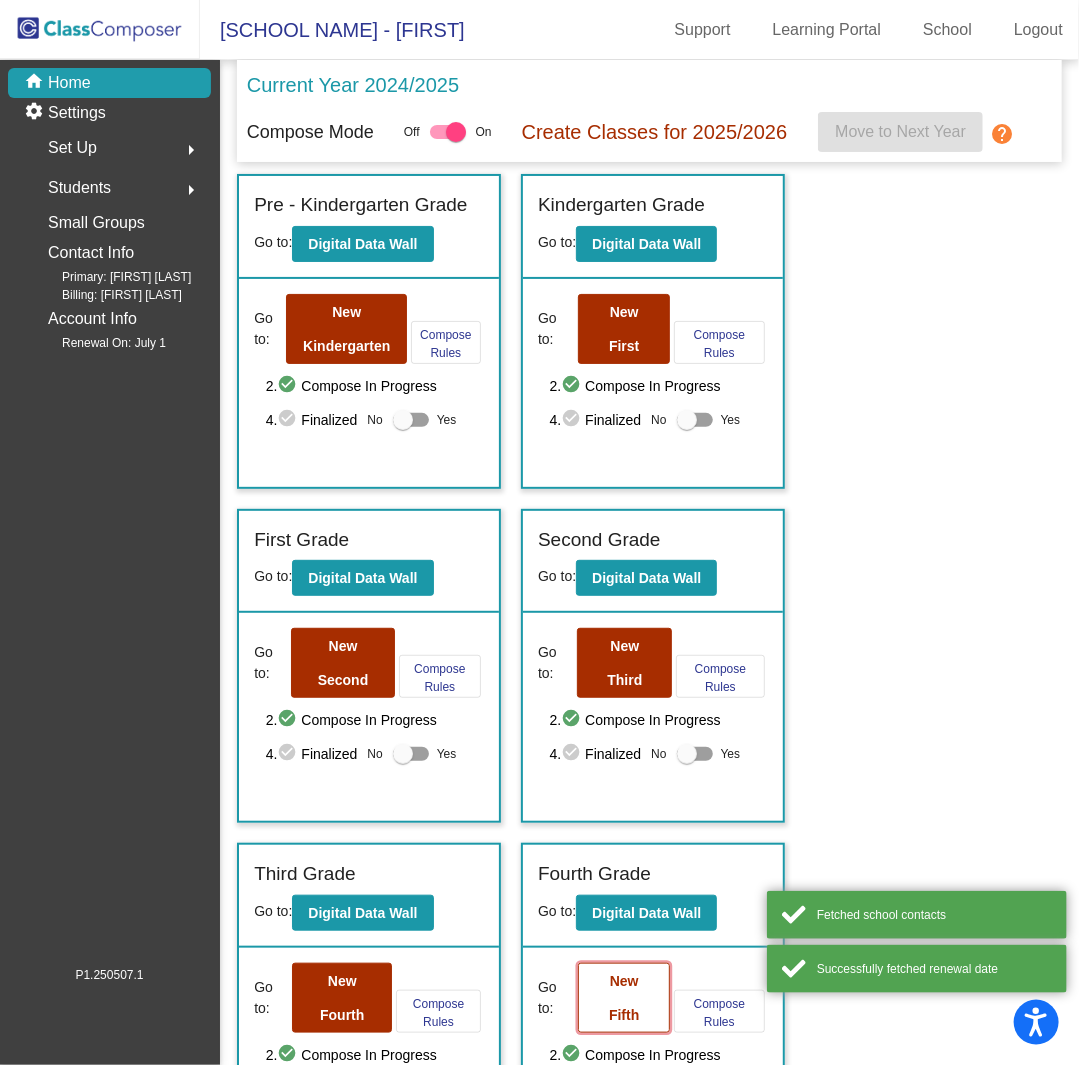 click on "New Fifth" 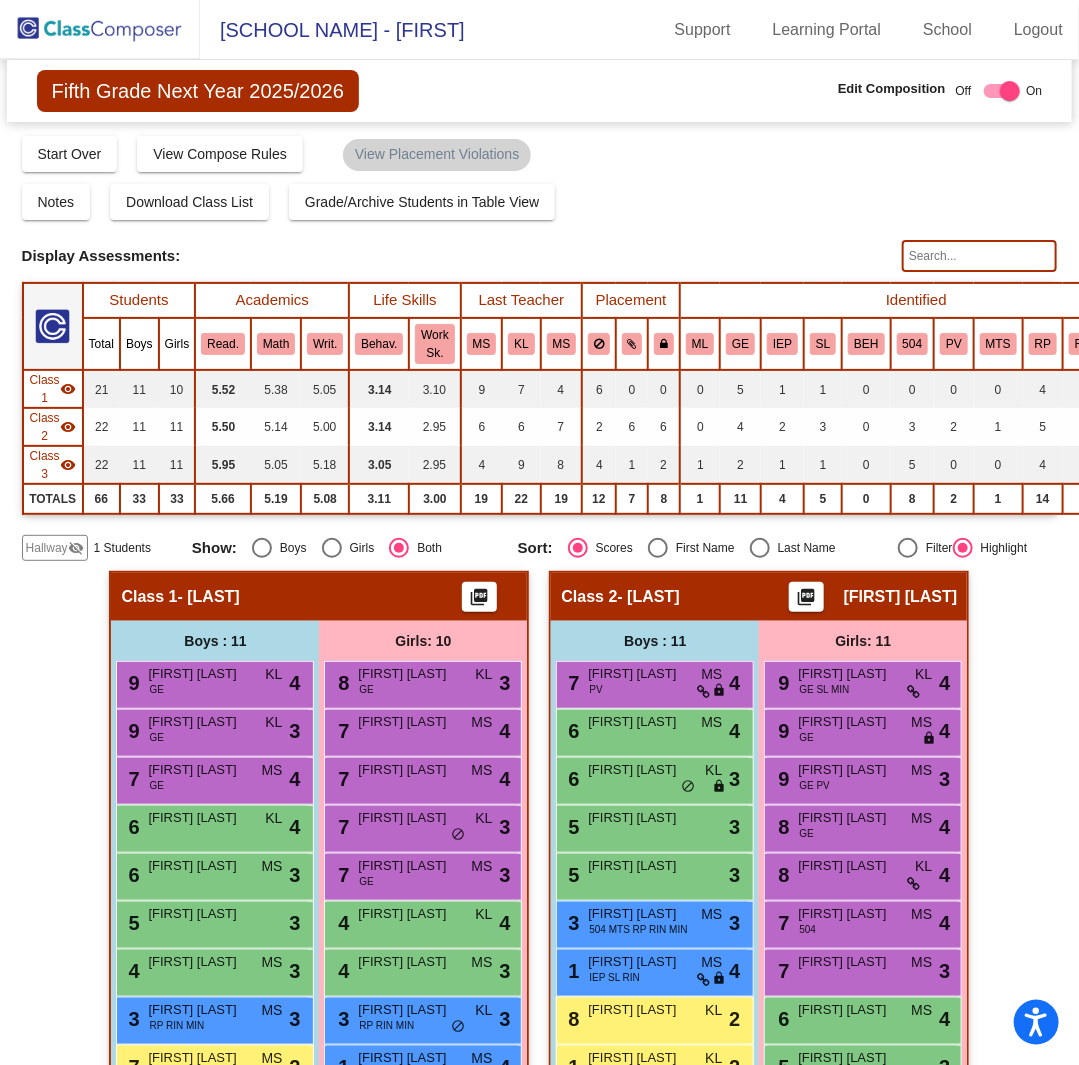 click on "visibility_off" 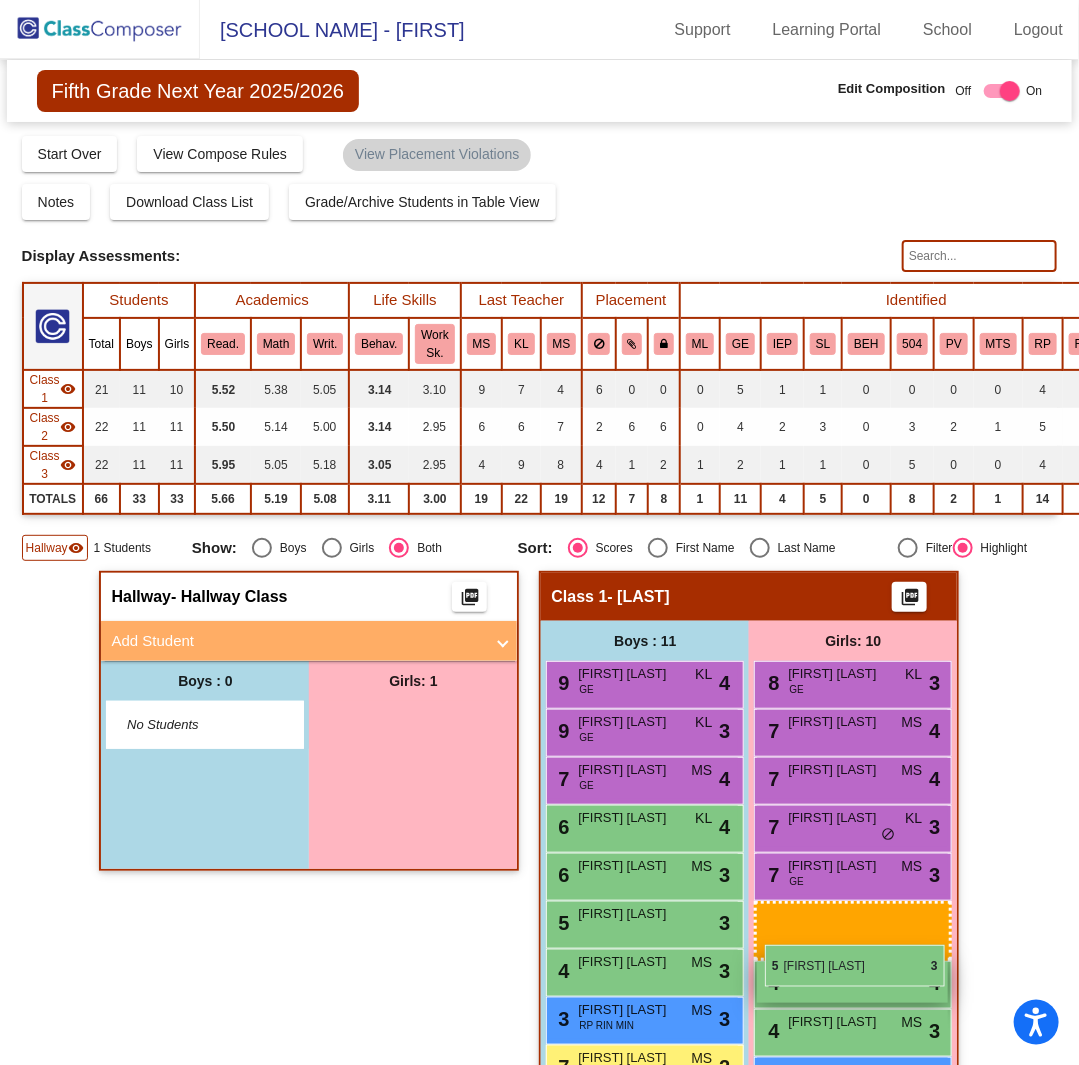 drag, startPoint x: 394, startPoint y: 715, endPoint x: 769, endPoint y: 946, distance: 440.43842 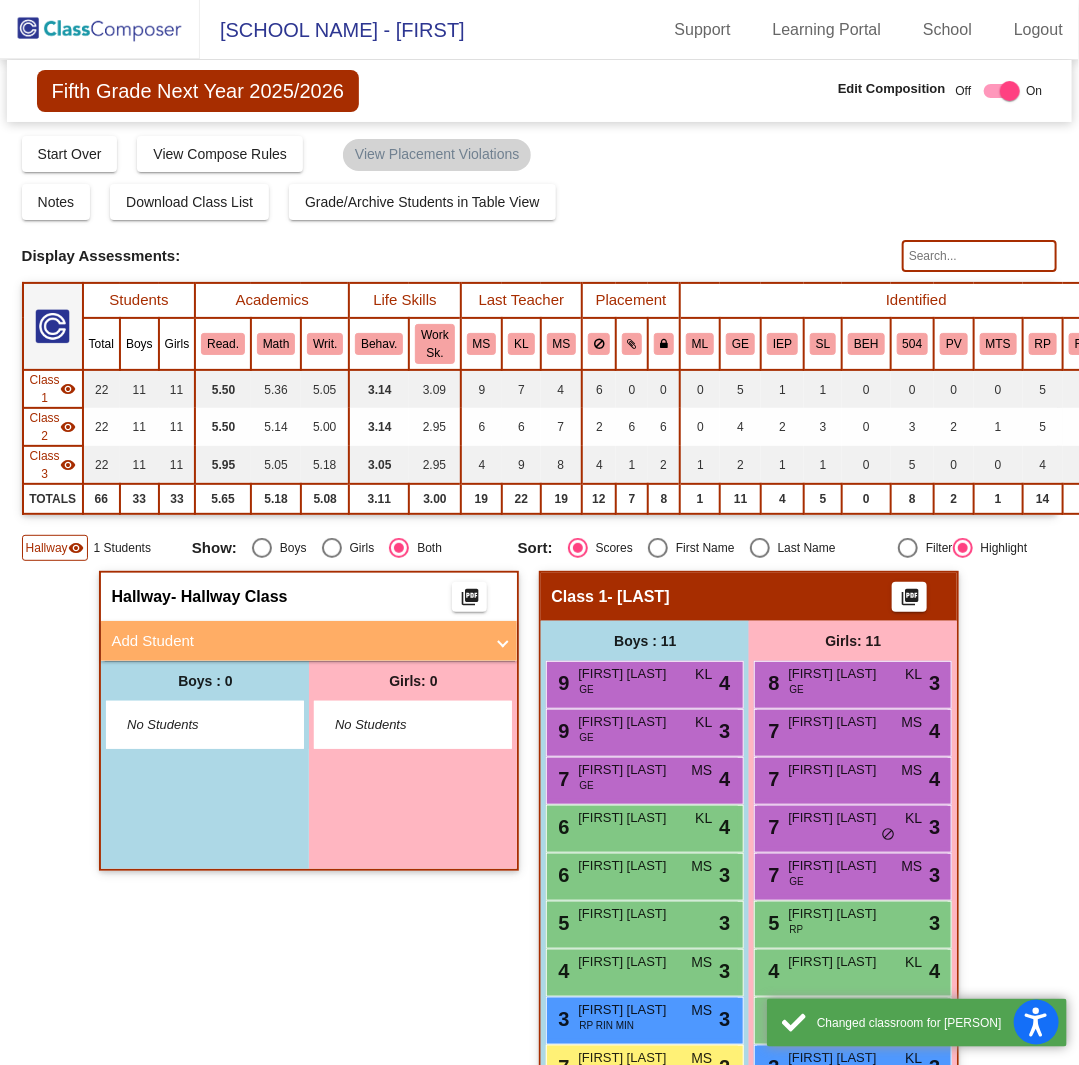 click on "[FIRST] [LAST]" 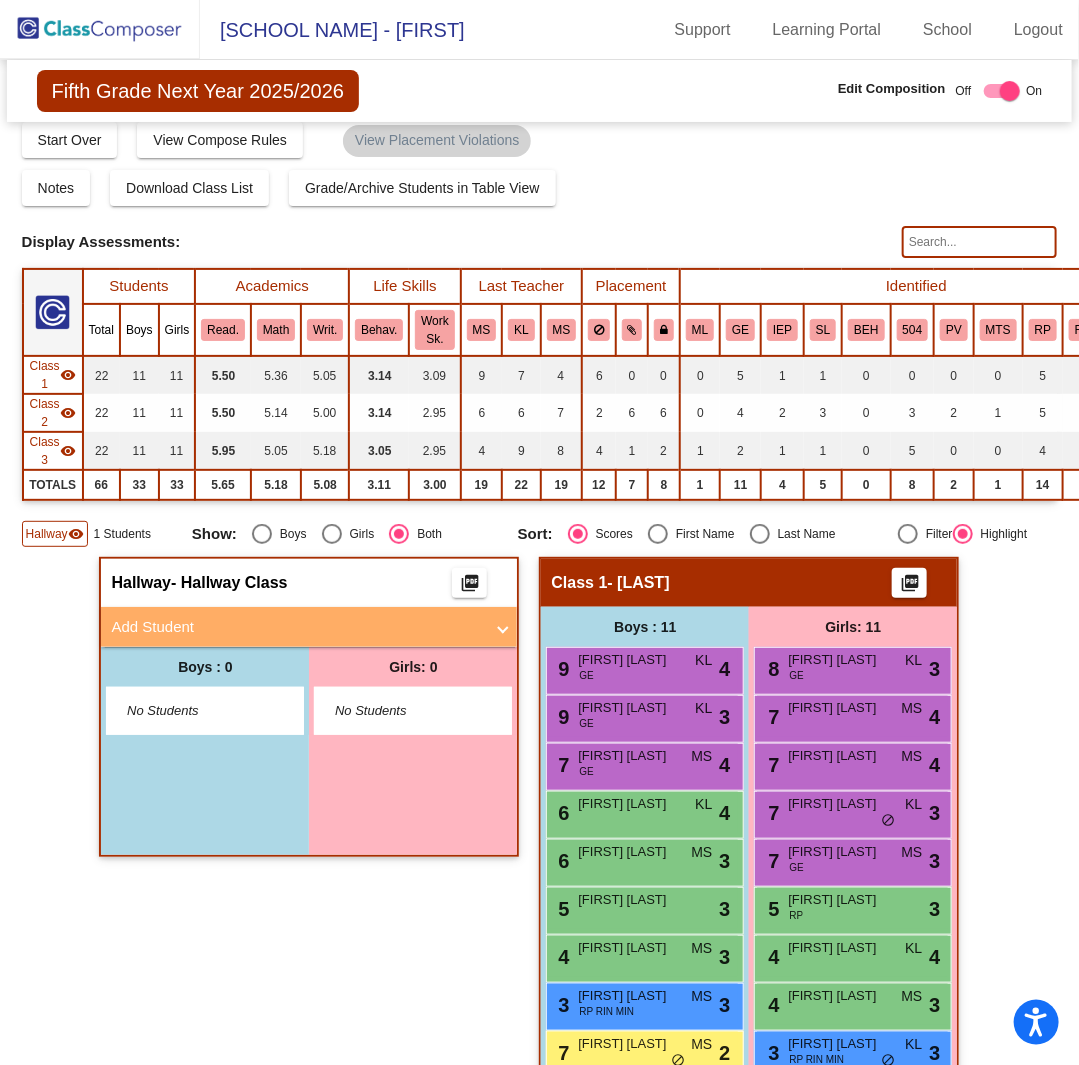scroll, scrollTop: 0, scrollLeft: 0, axis: both 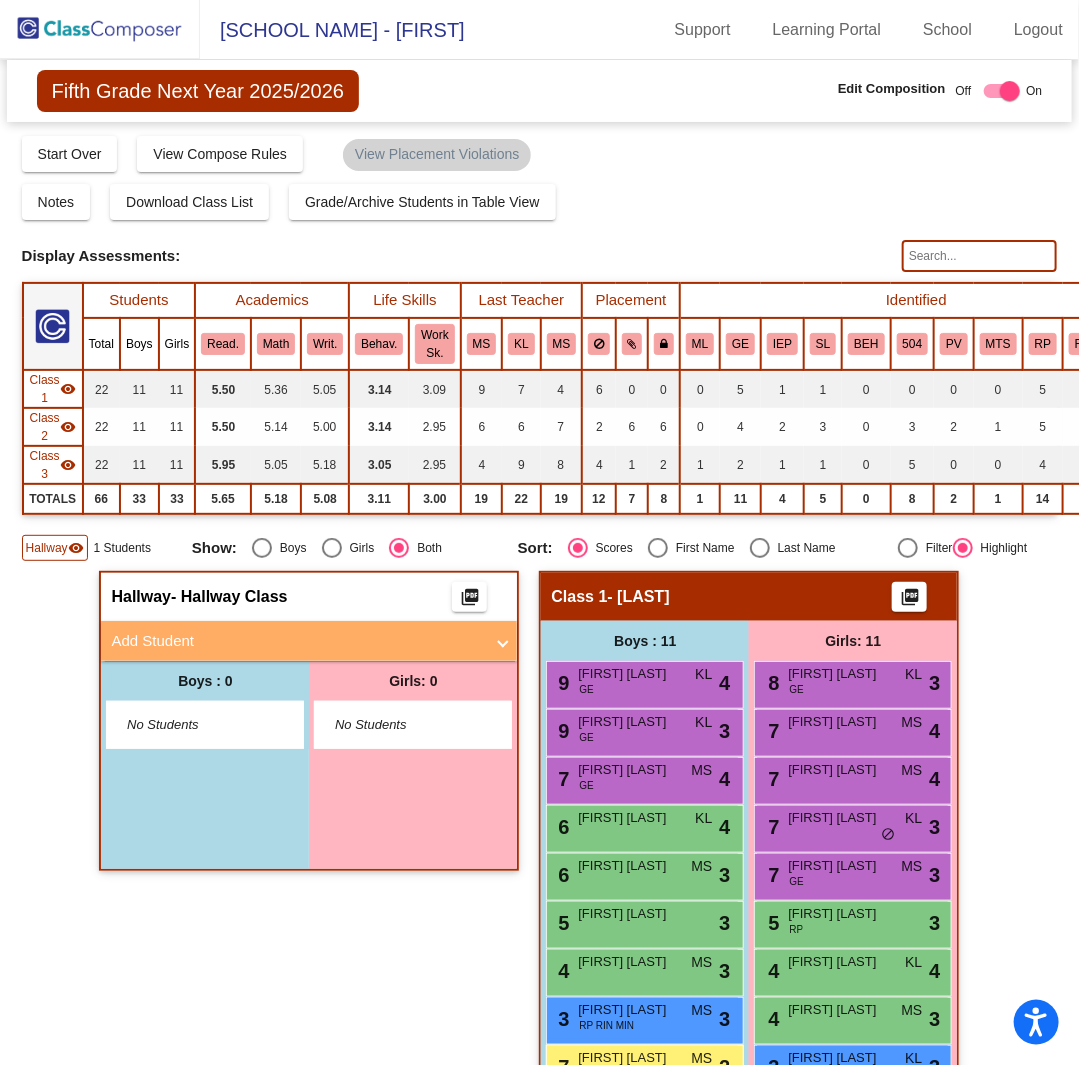 drag, startPoint x: 86, startPoint y: 91, endPoint x: 83, endPoint y: 102, distance: 11.401754 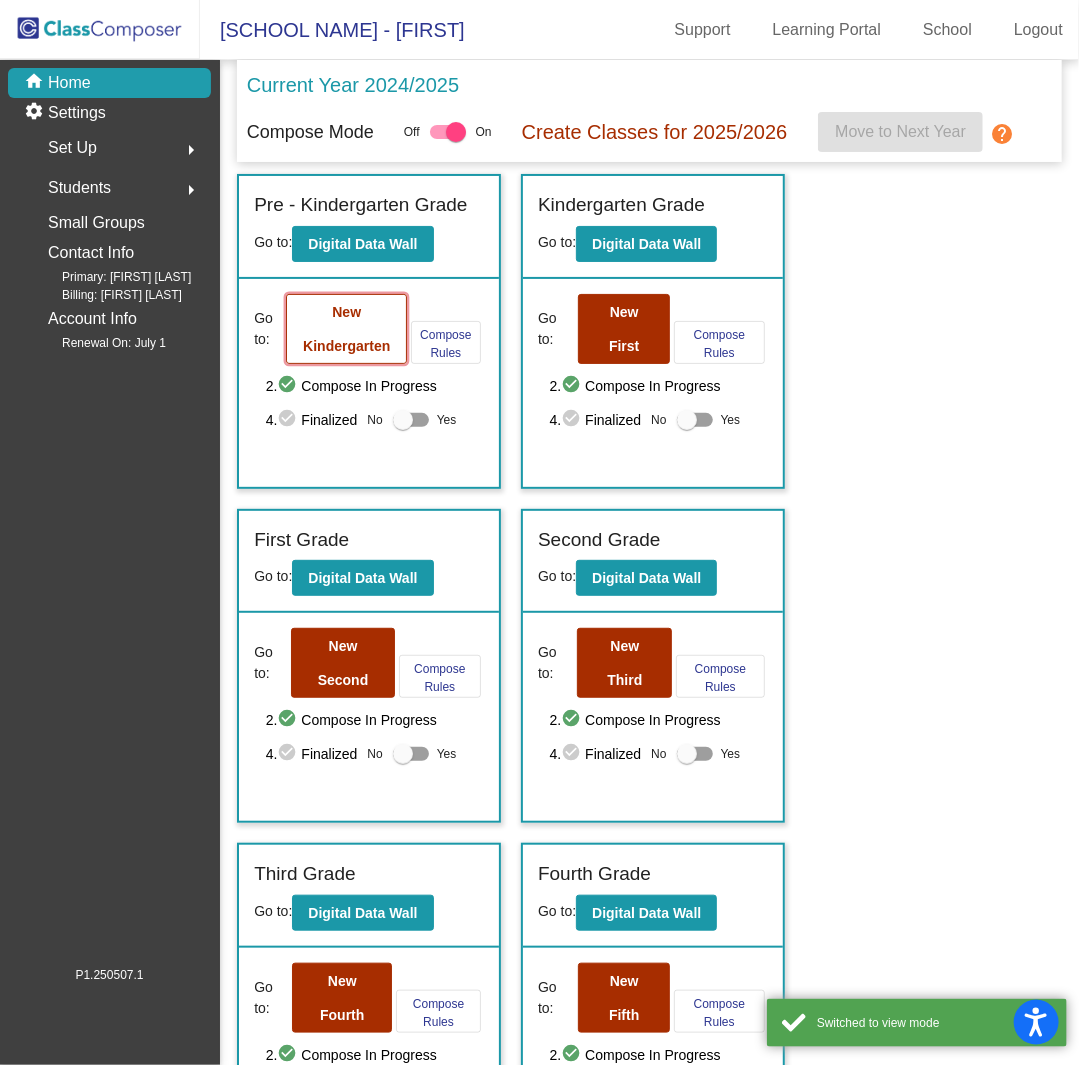 click on "New Kindergarten" 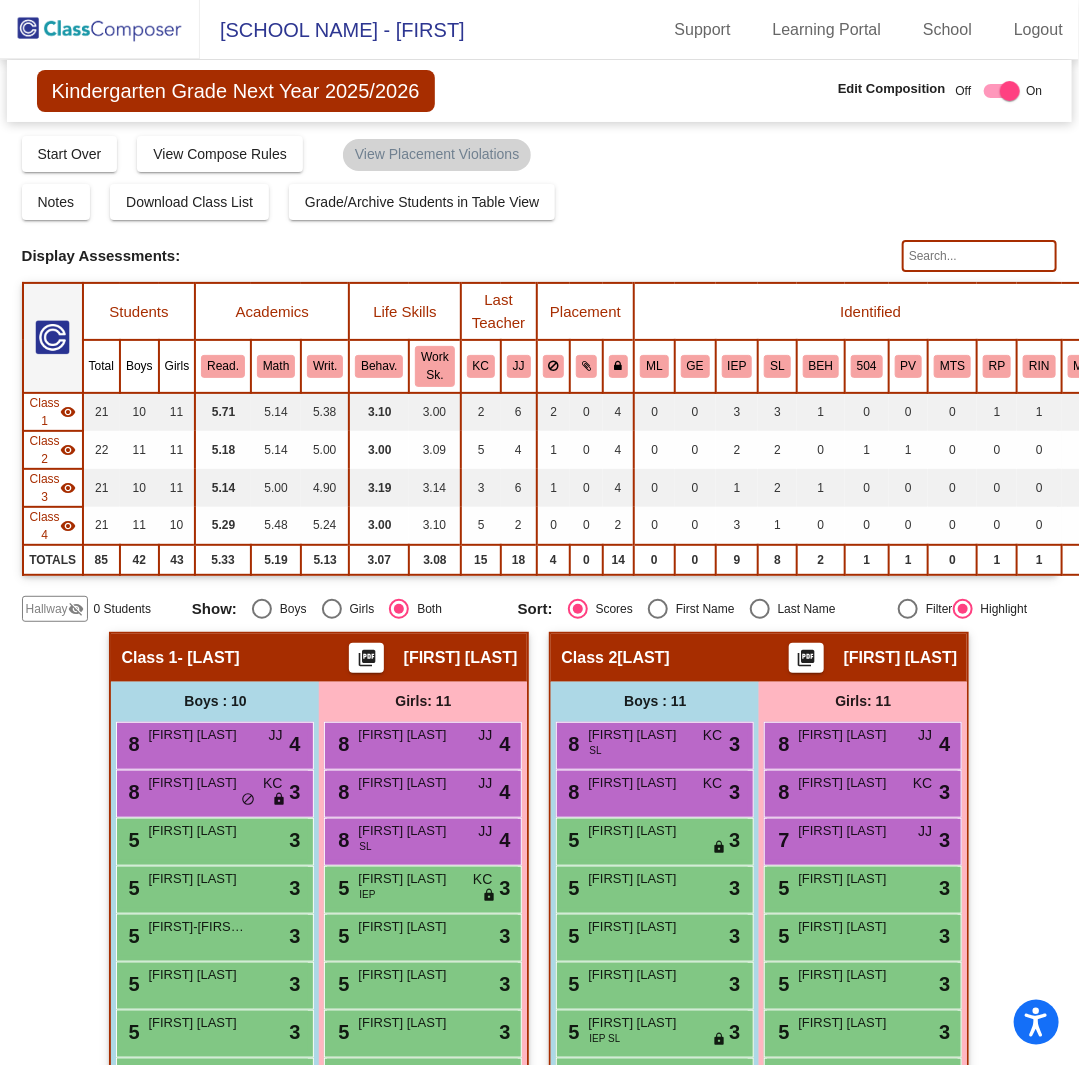 click 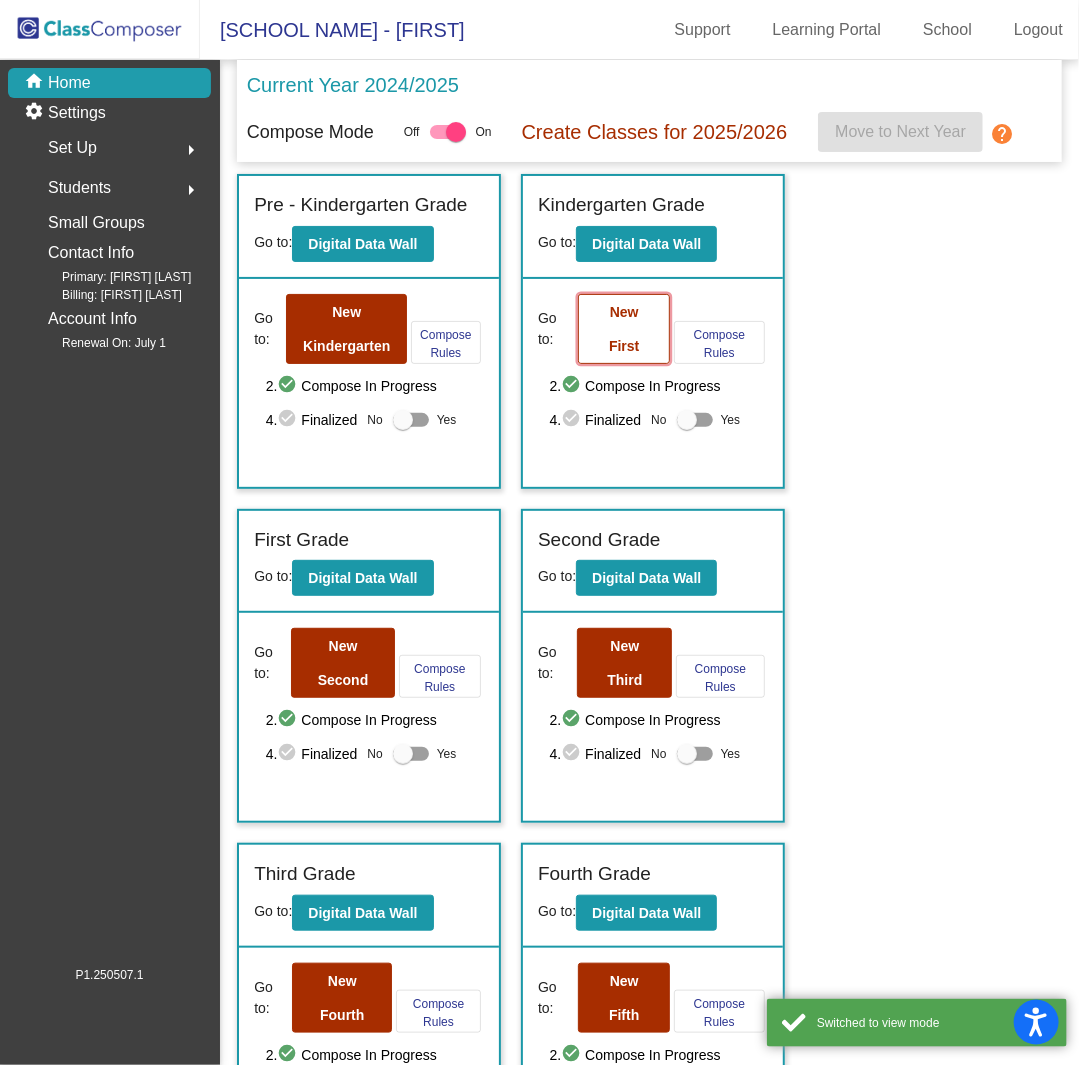 click on "New First" 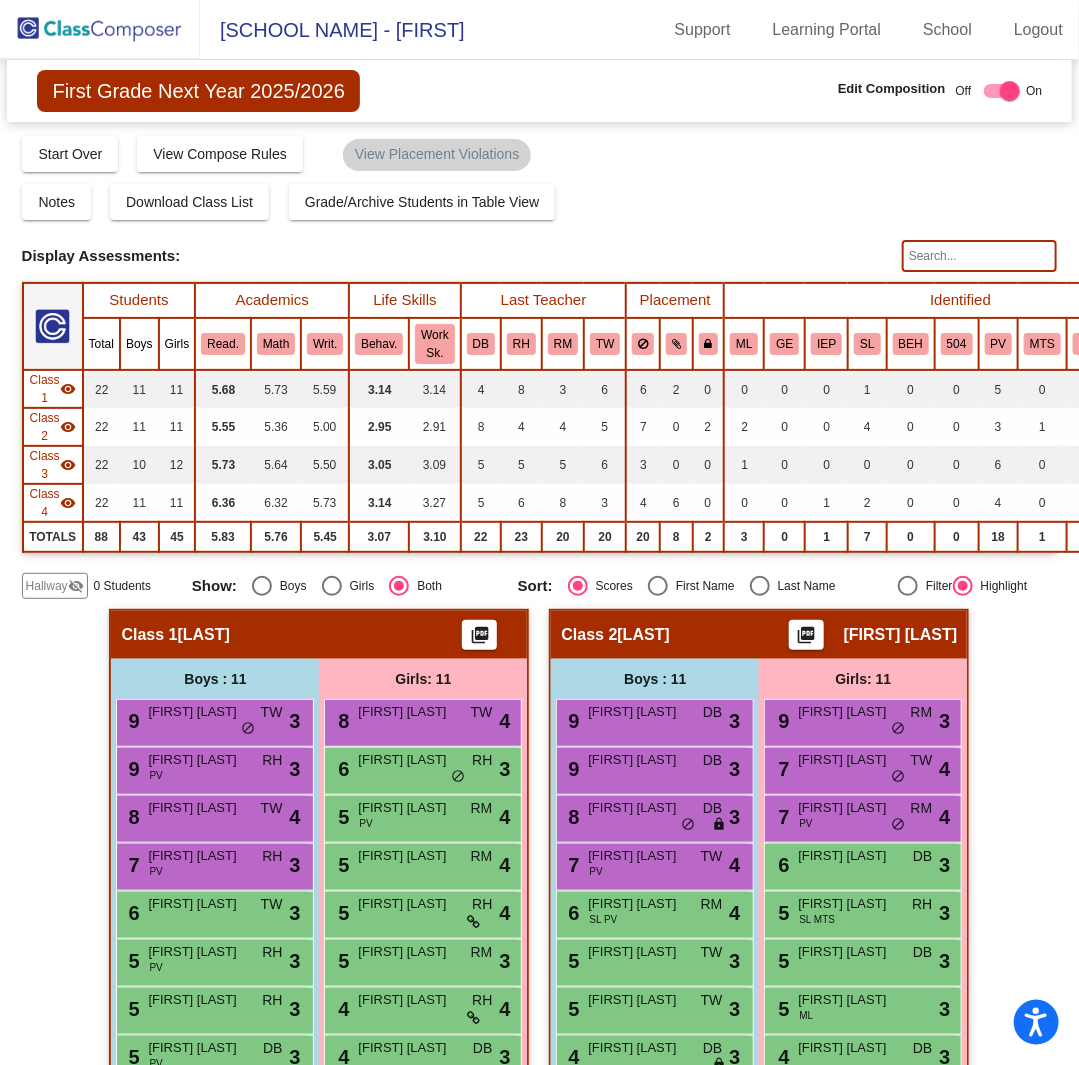 click 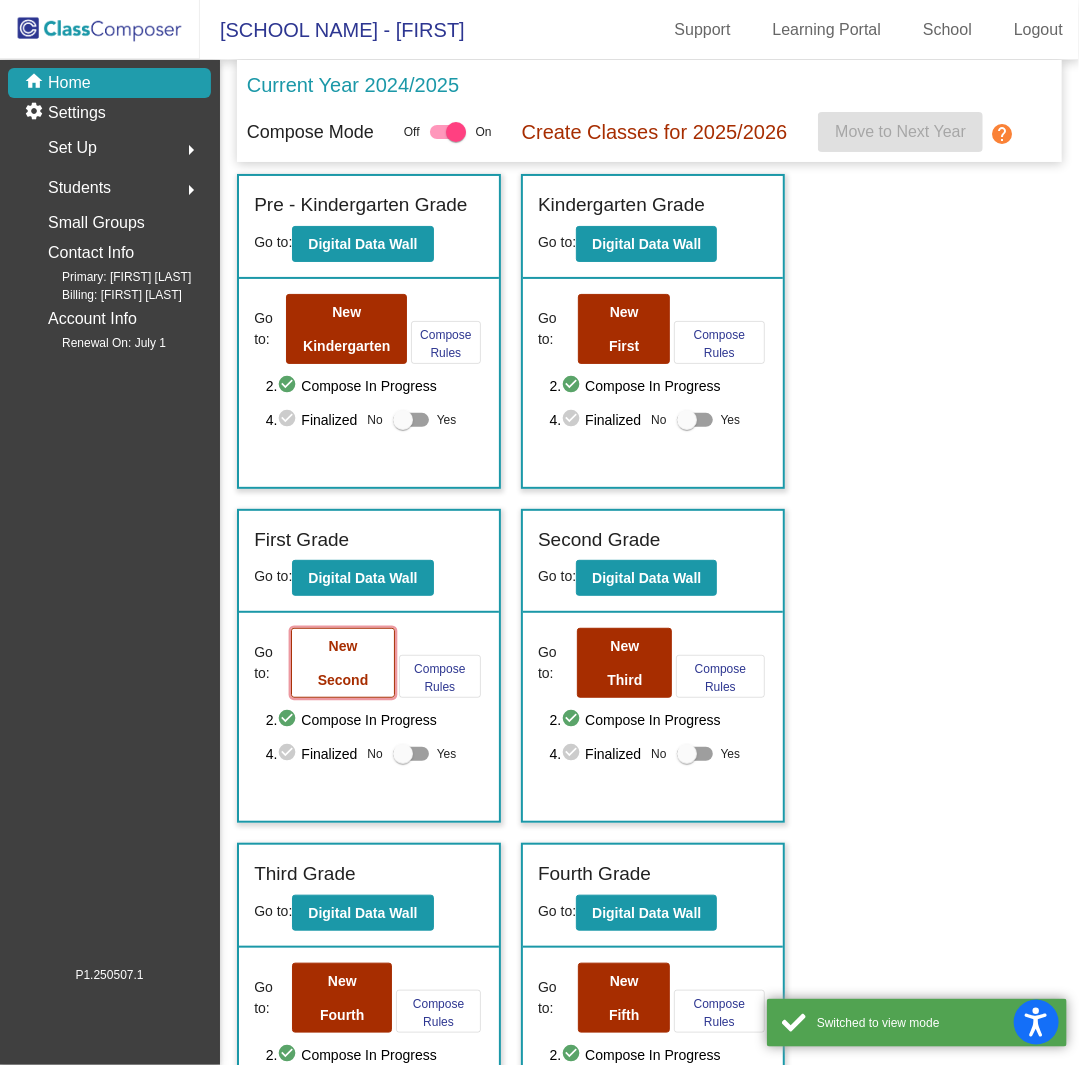 click on "New Second" 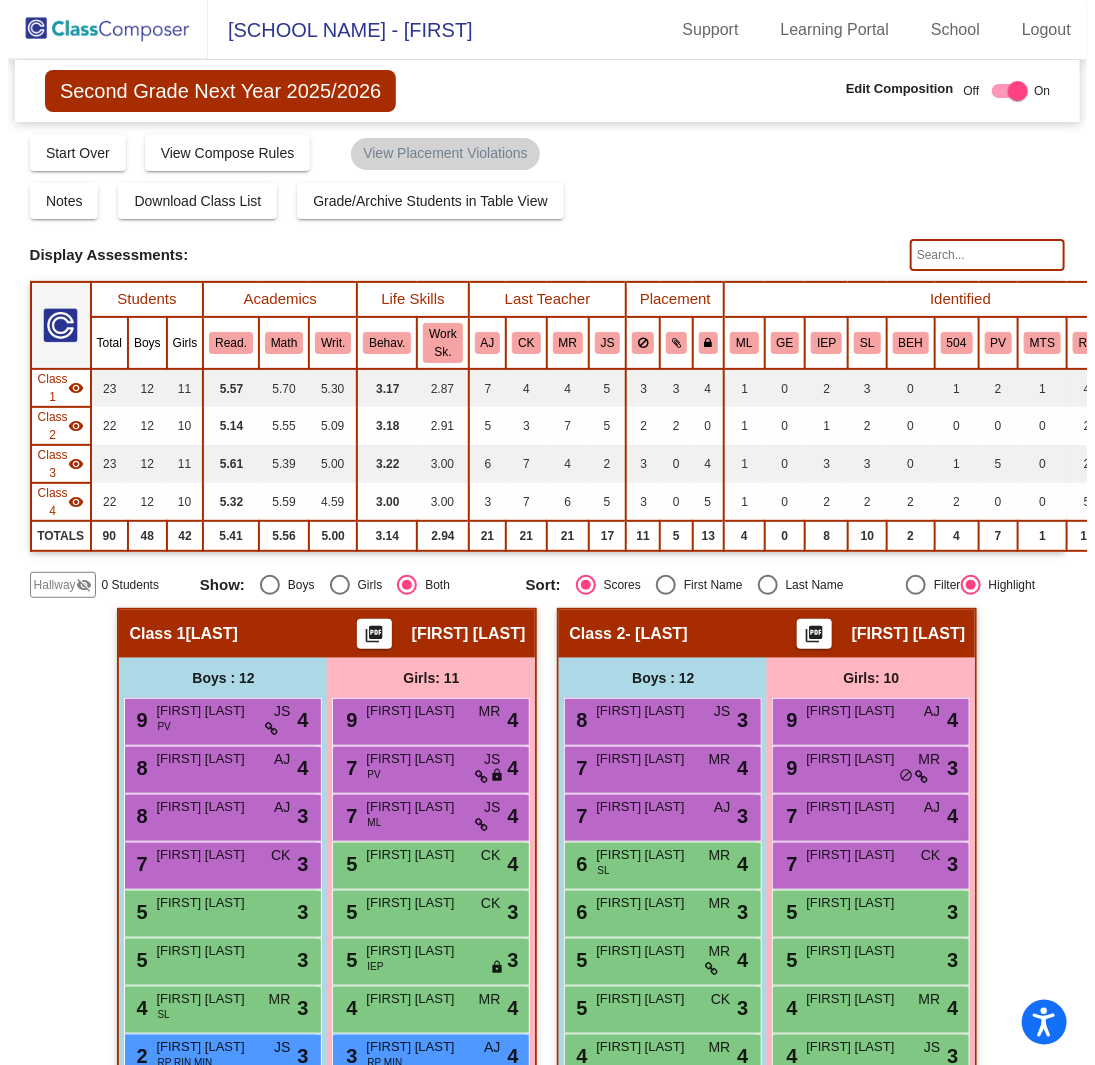 scroll, scrollTop: 0, scrollLeft: 0, axis: both 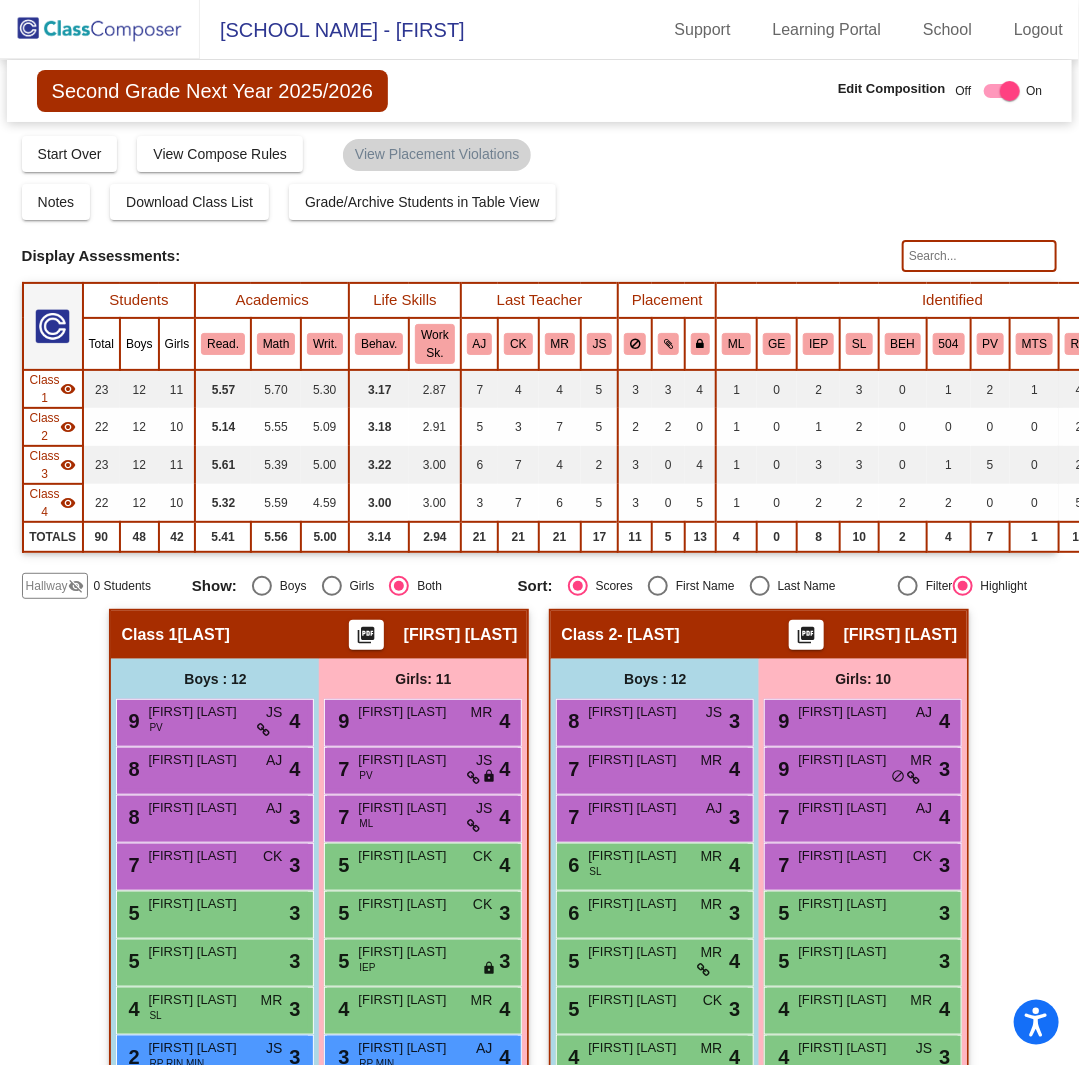 click 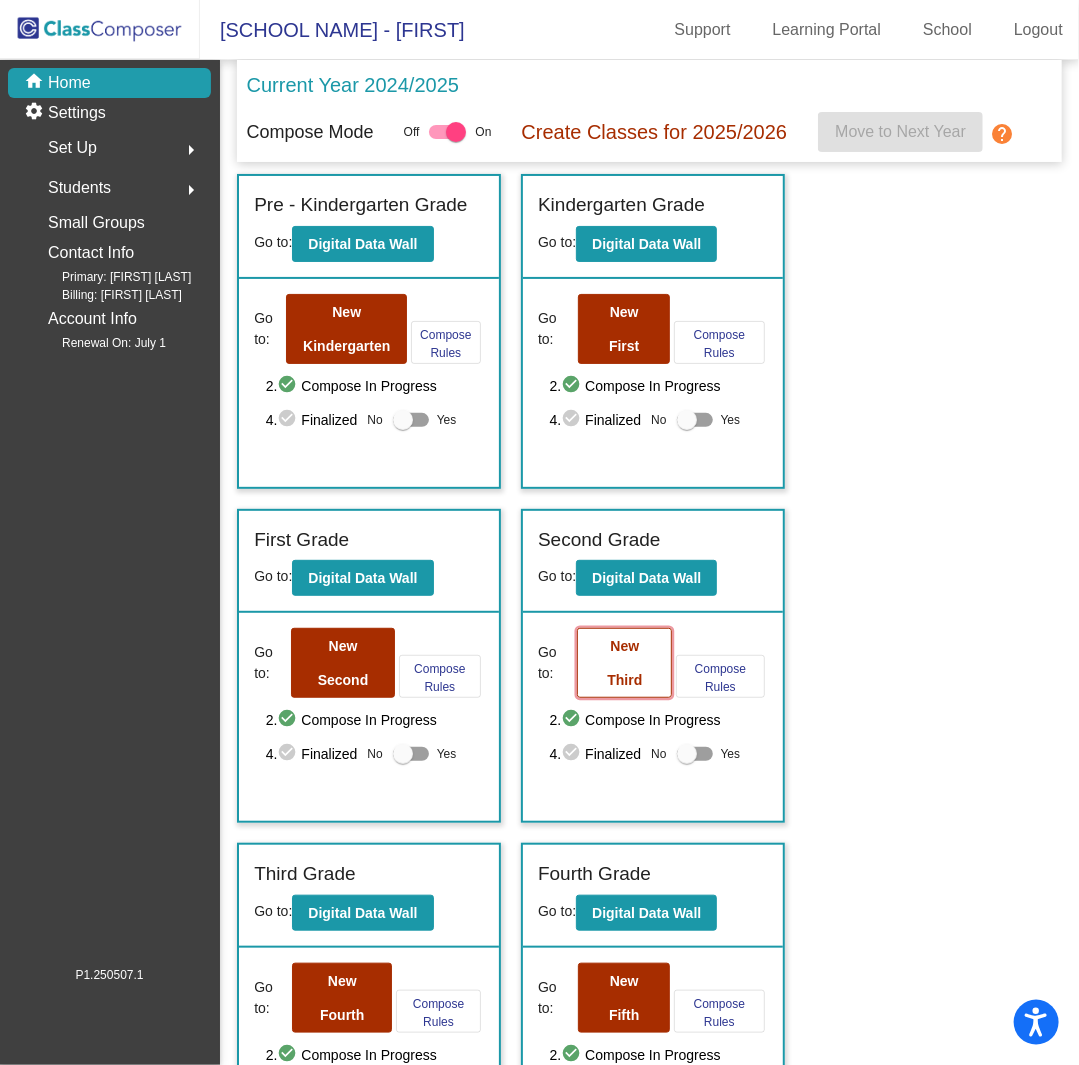 click on "New Third" 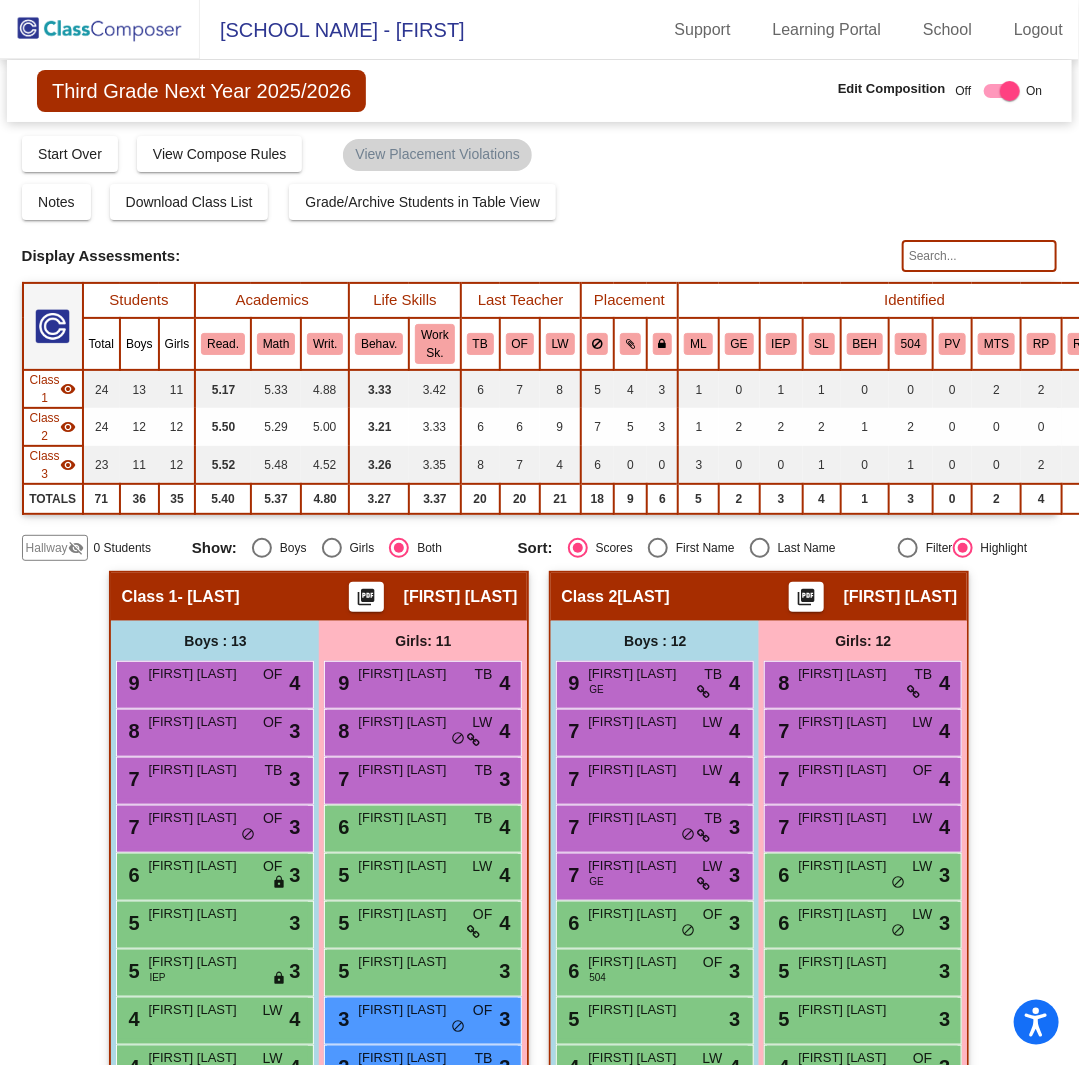 click 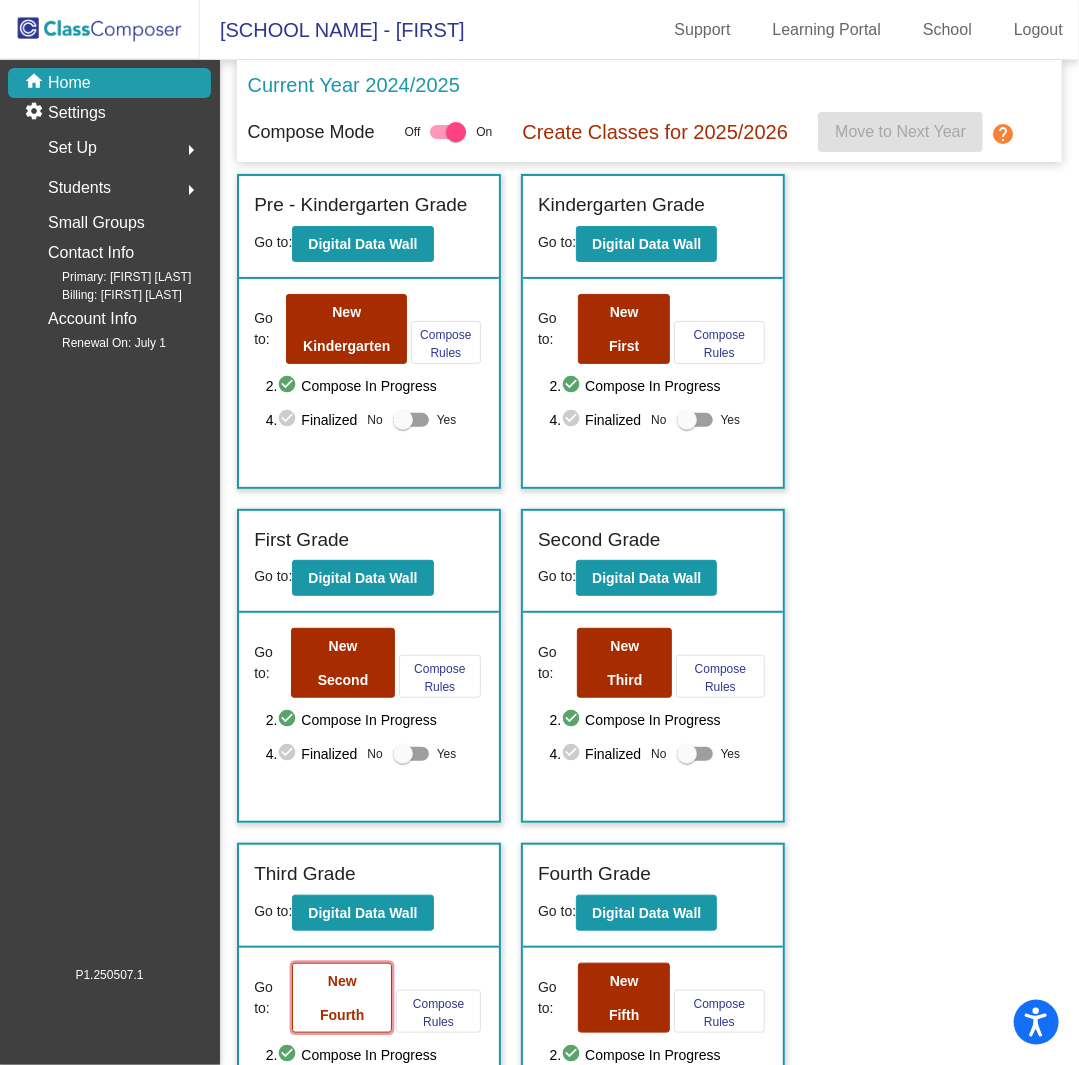 click on "New Fourth" 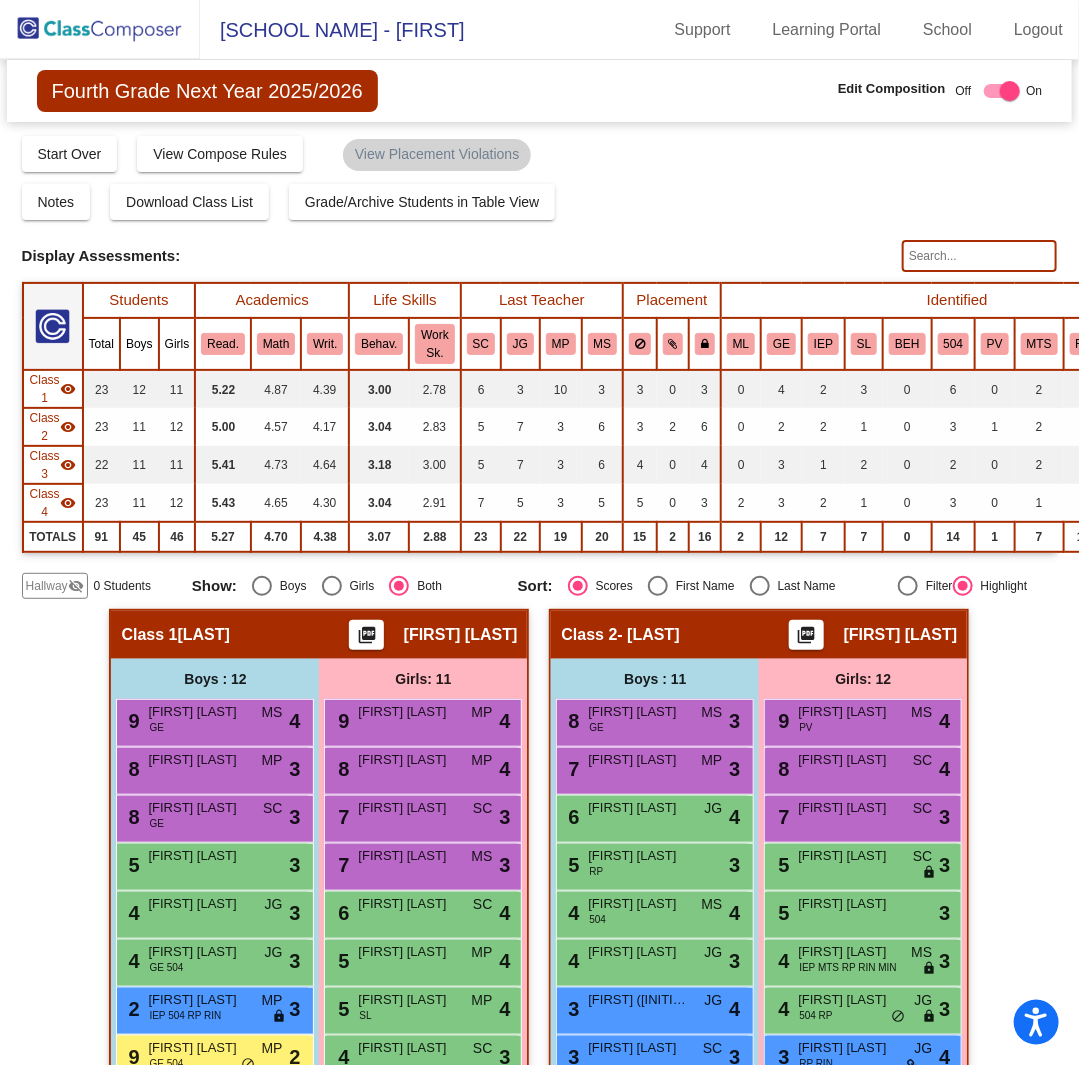 click 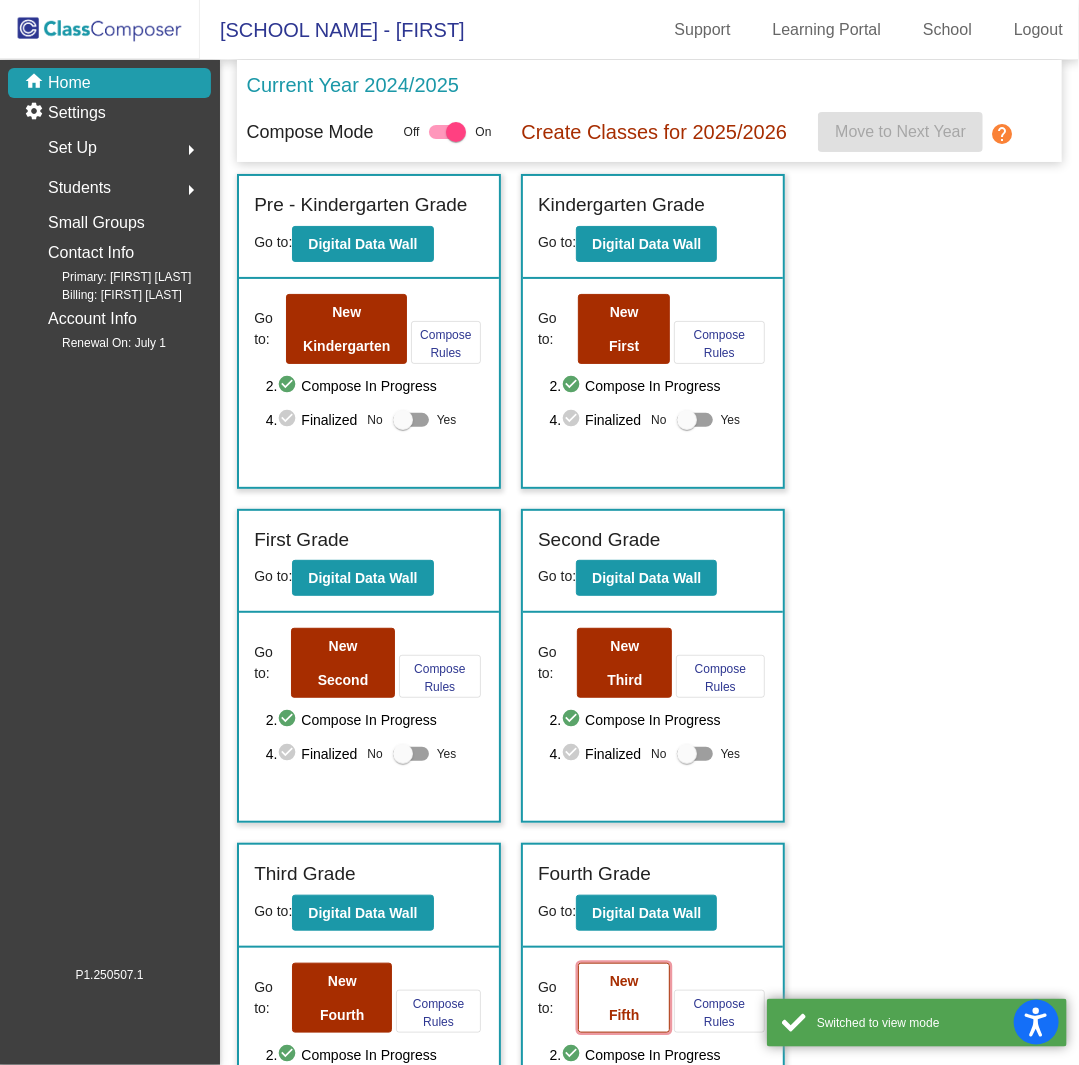 click on "New Fifth" 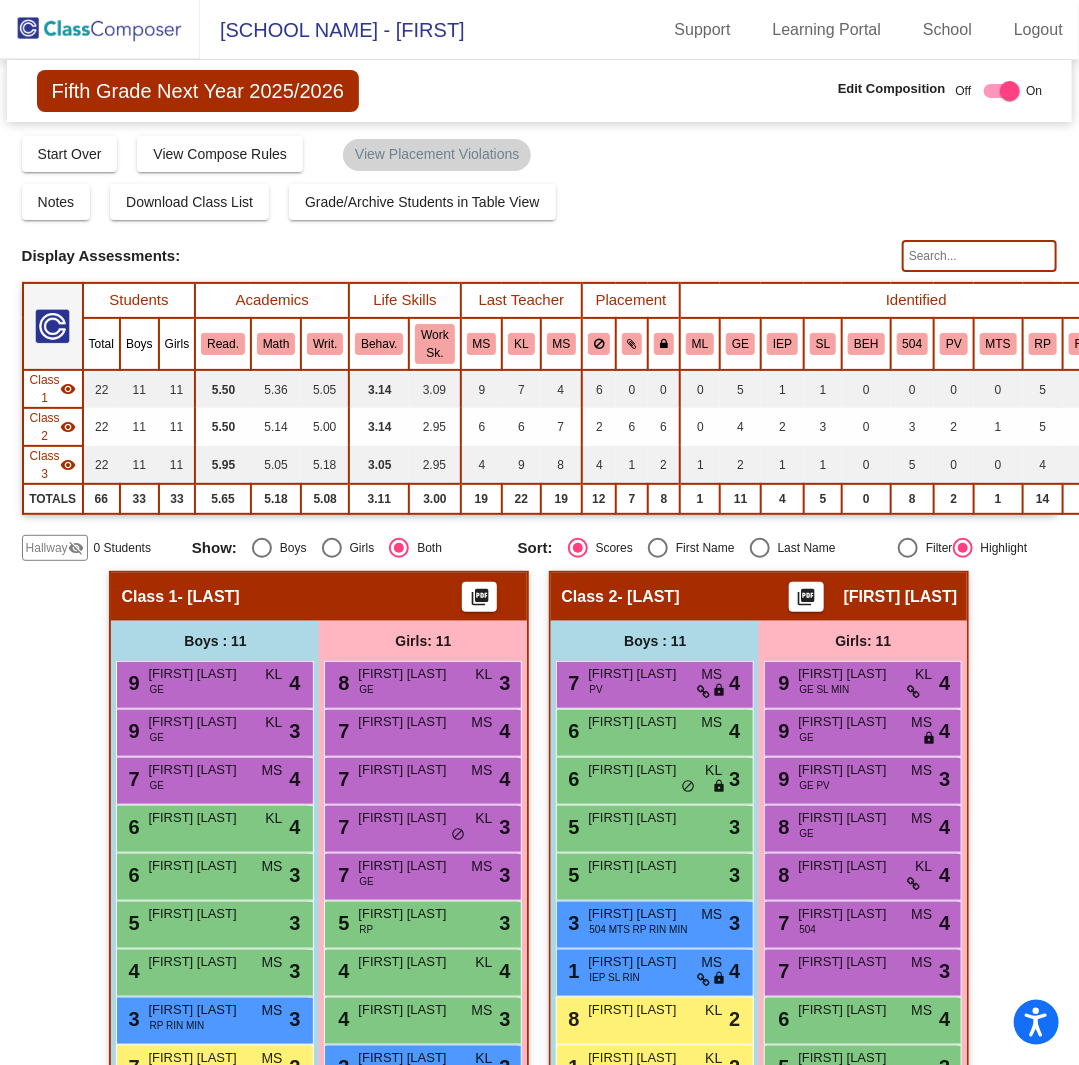 click 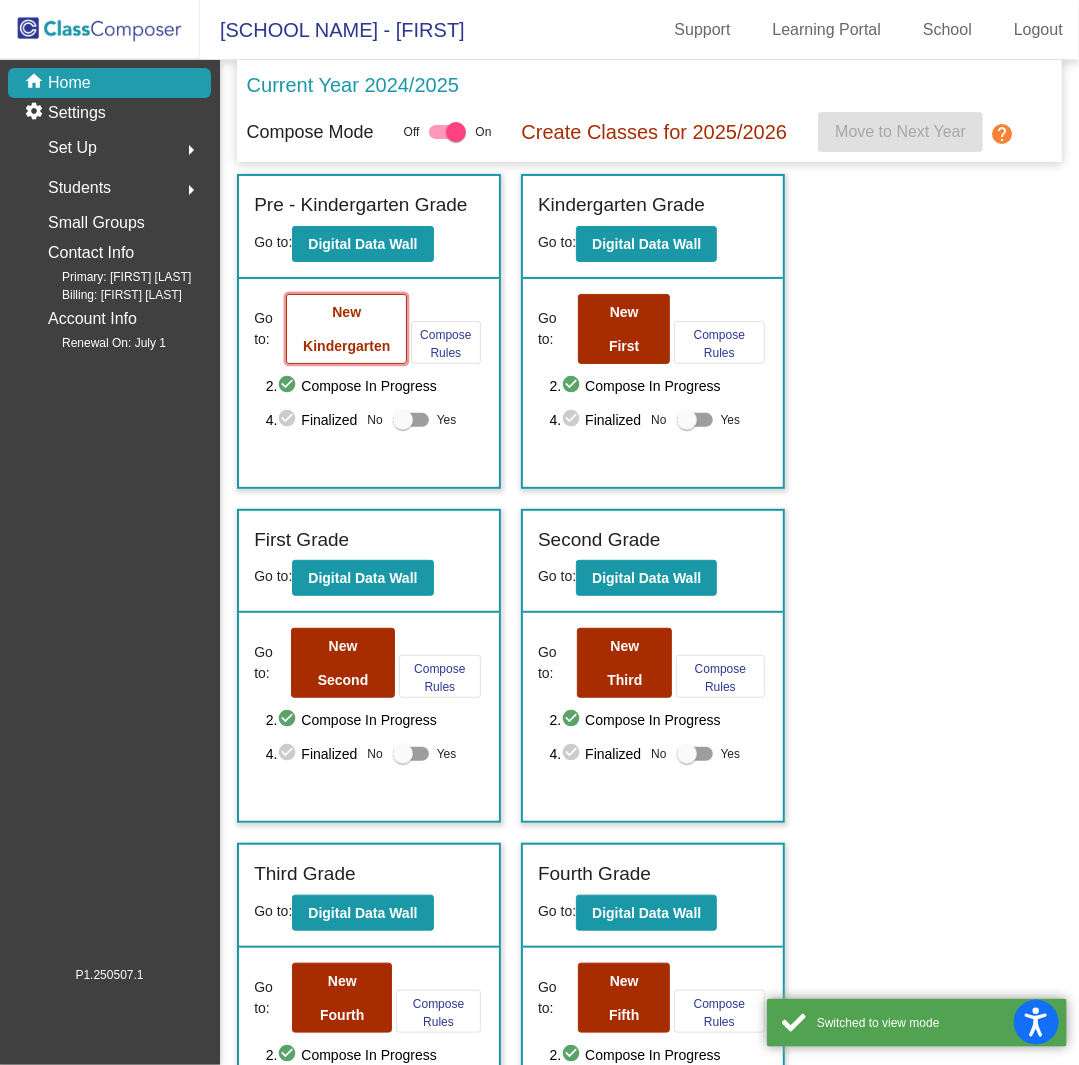 click on "New Kindergarten" 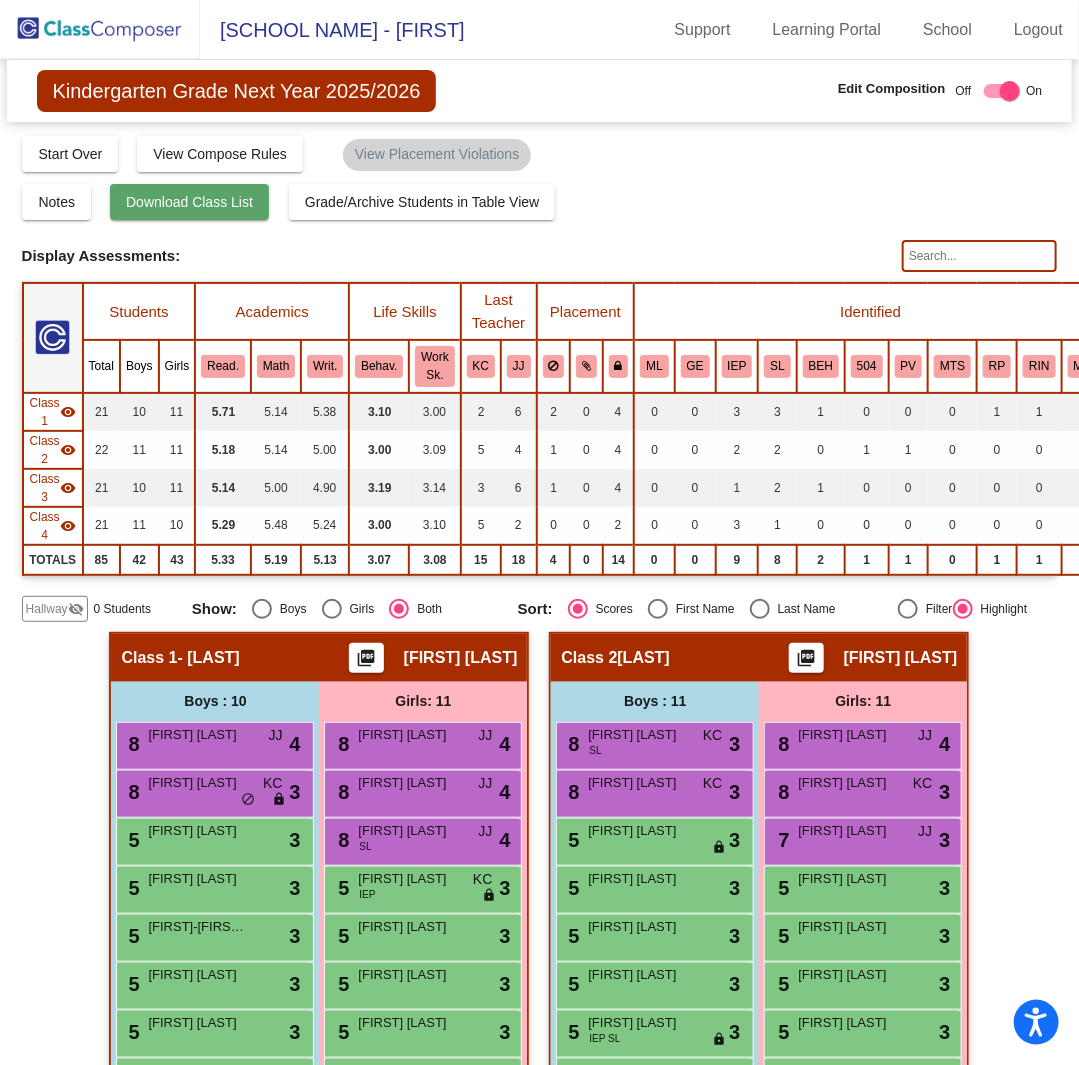 click on "Download Class List" 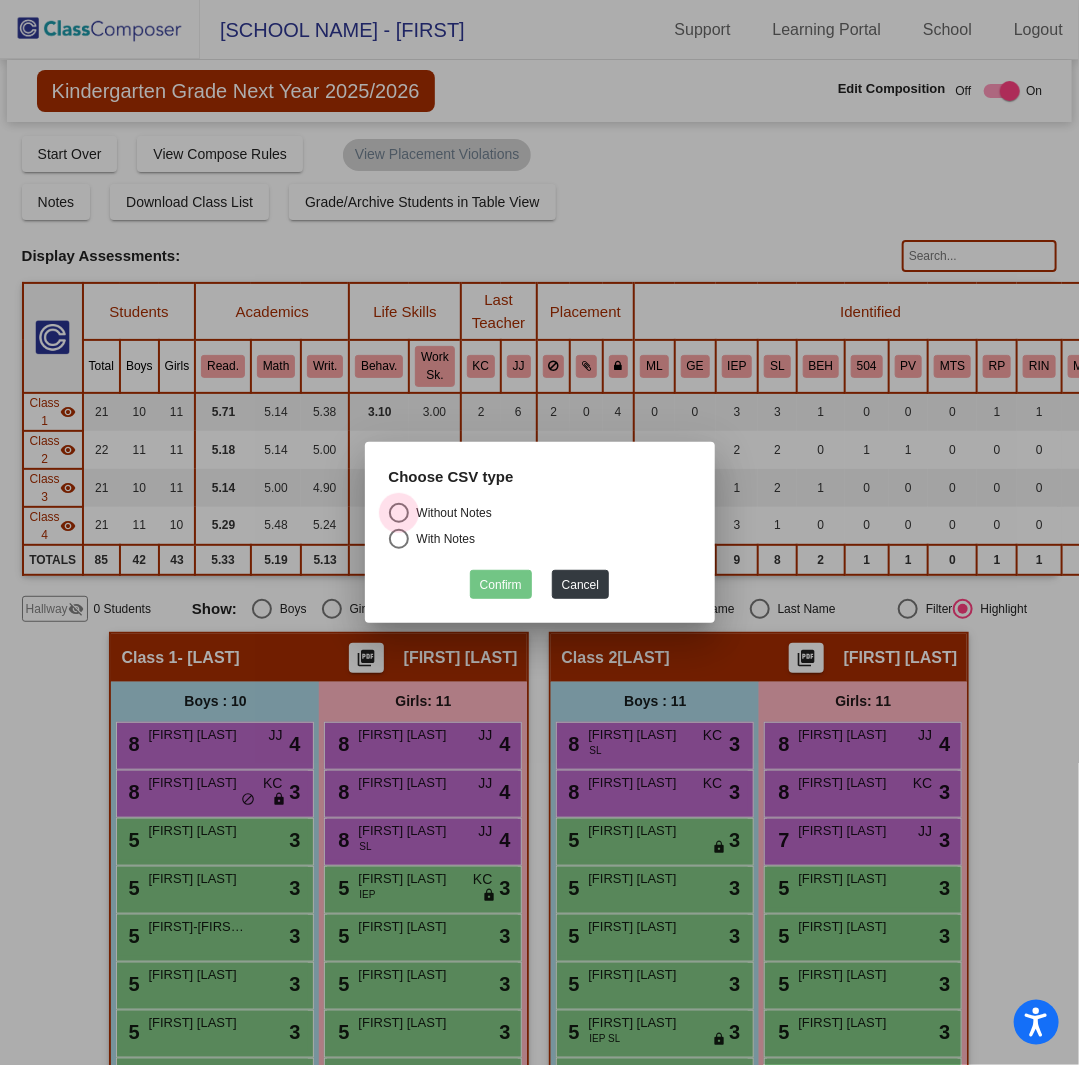 click at bounding box center (399, 513) 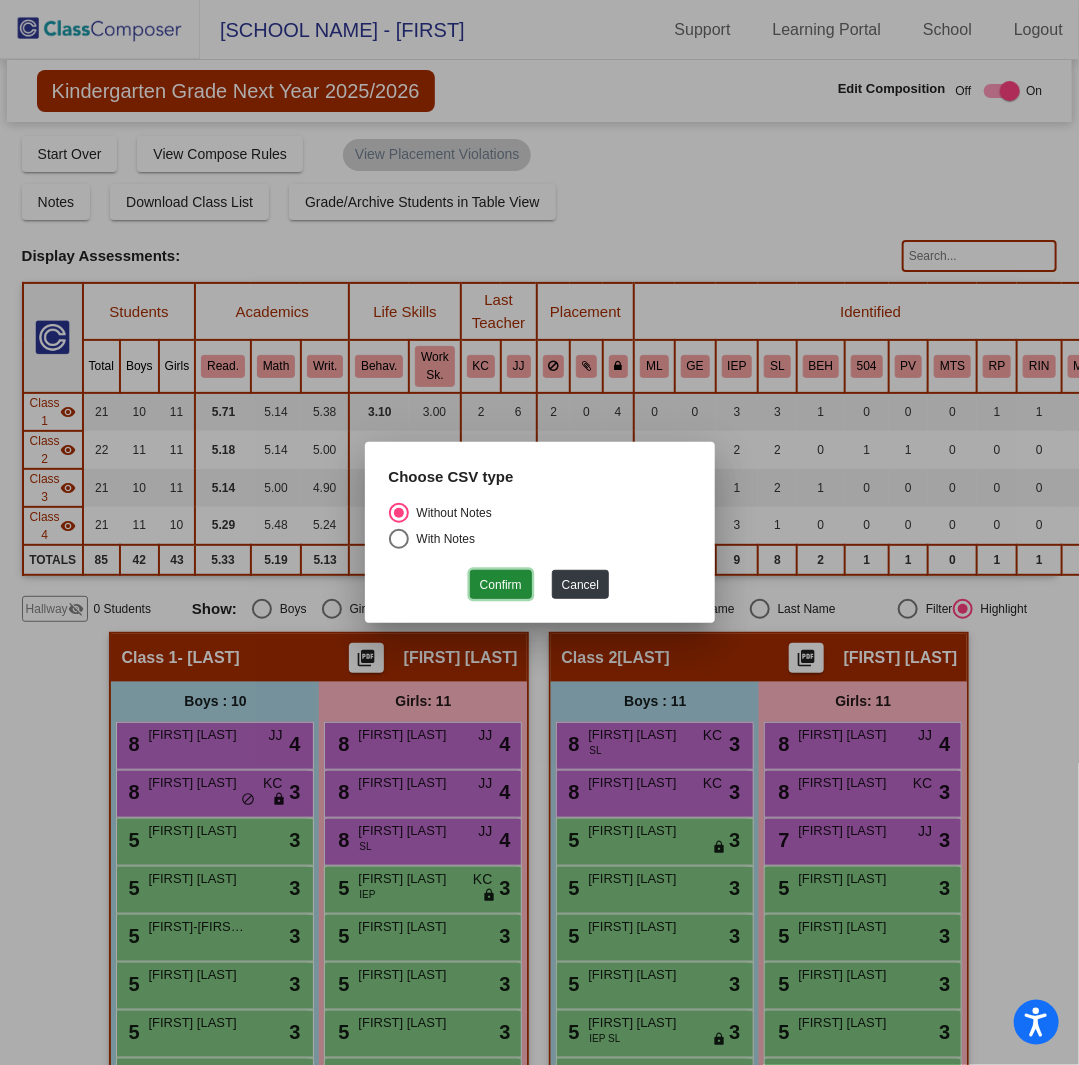 click on "Confirm" at bounding box center (501, 584) 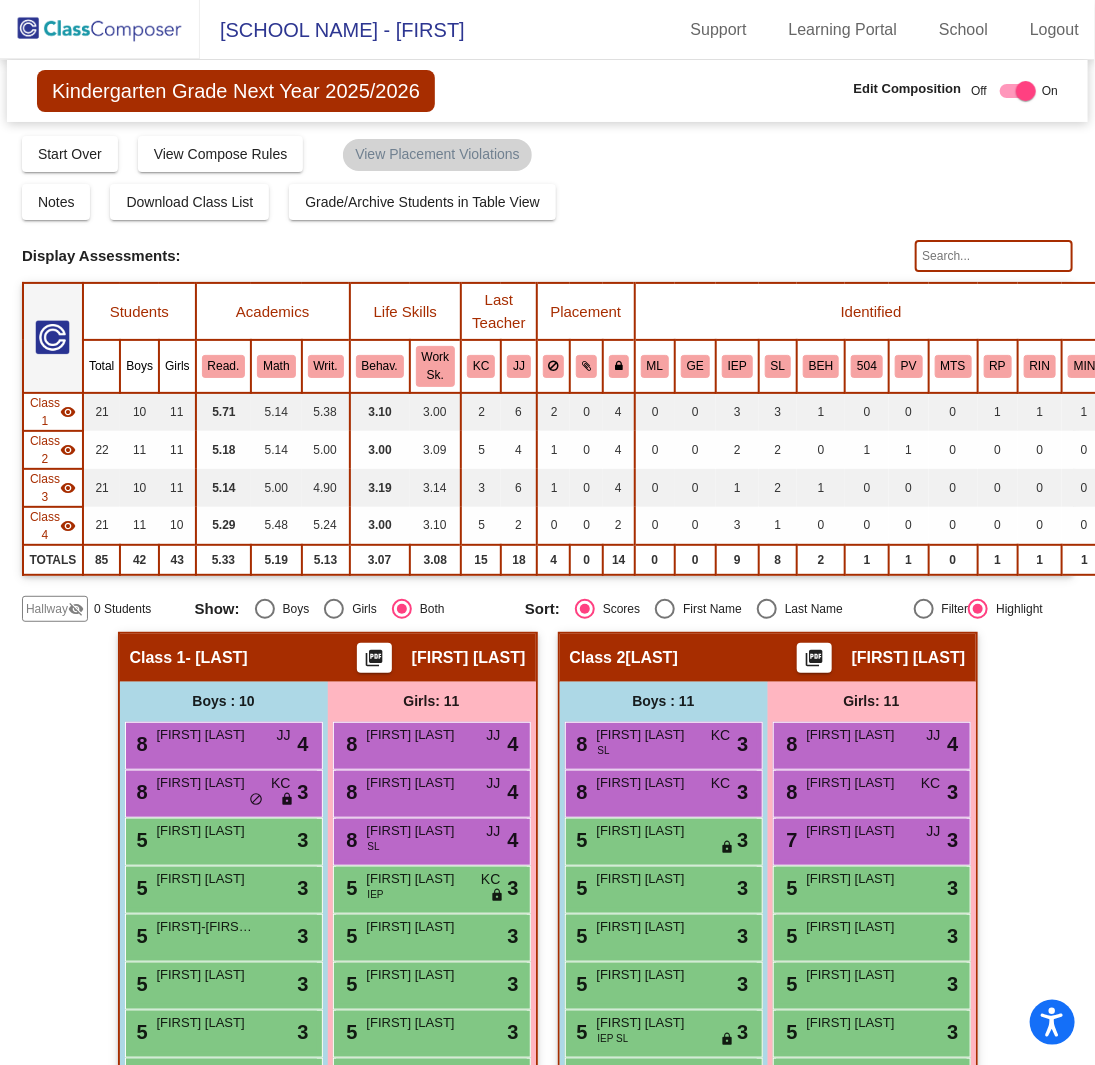 click 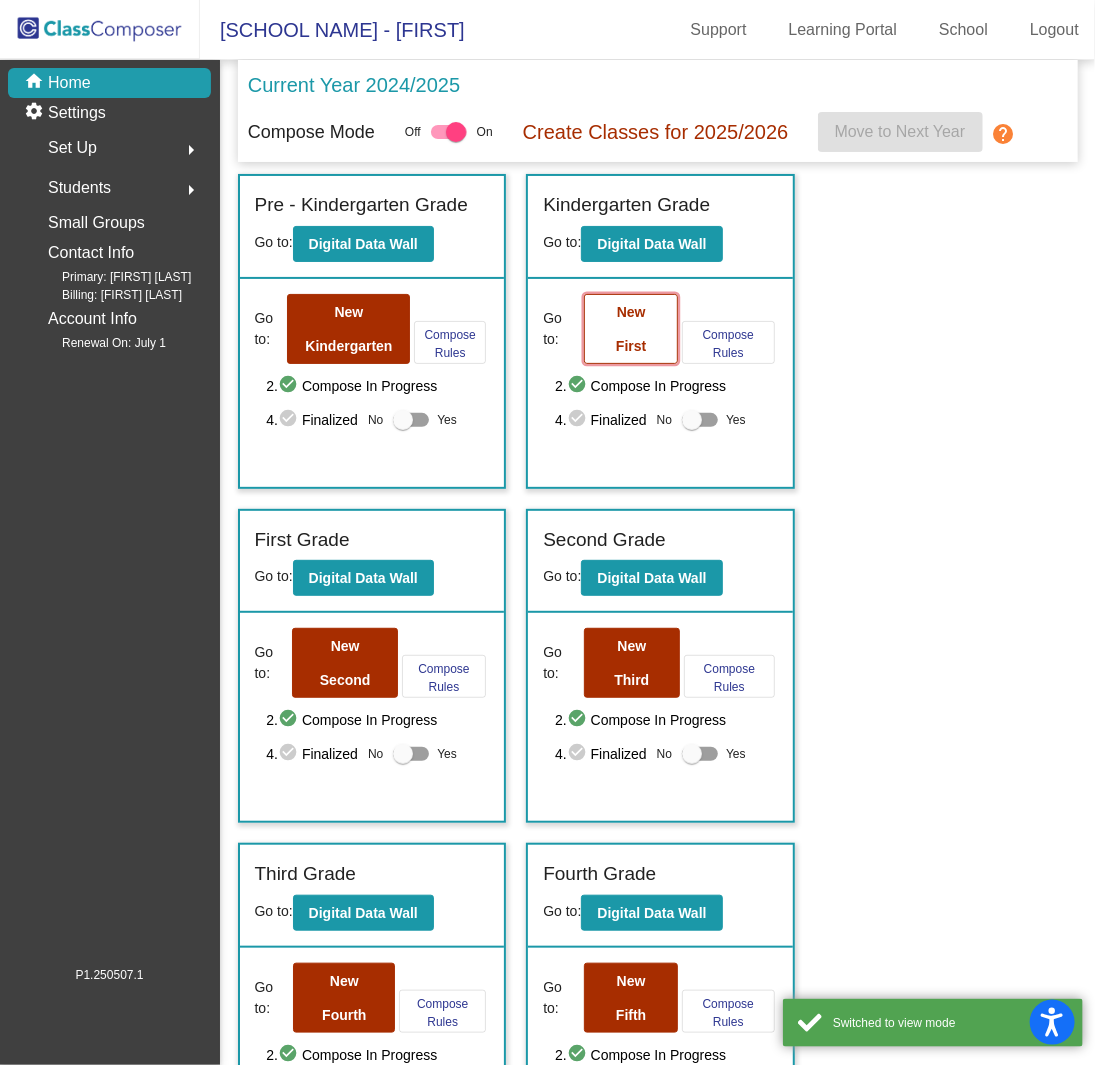 click on "New First" 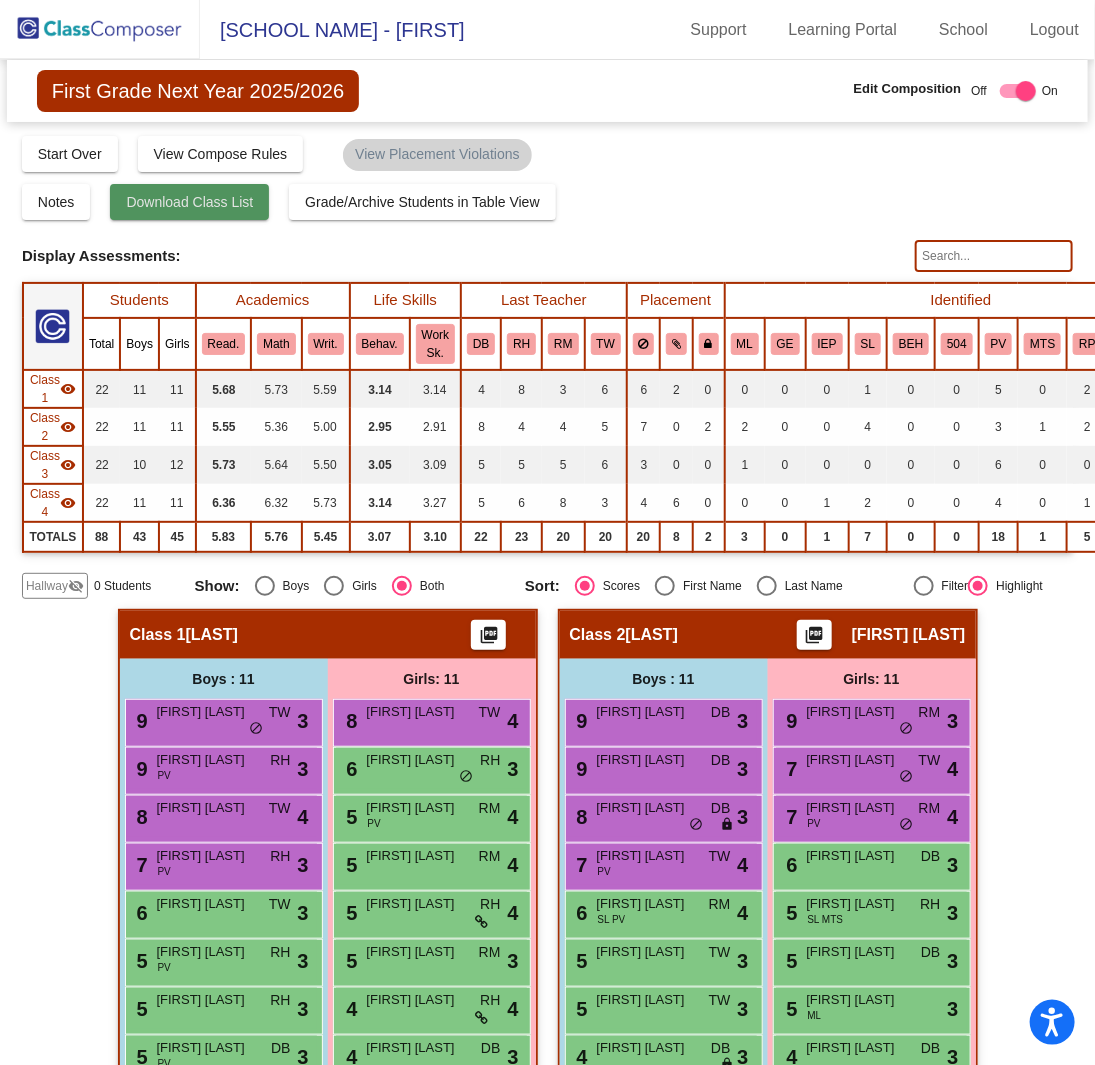 click on "Download Class List" 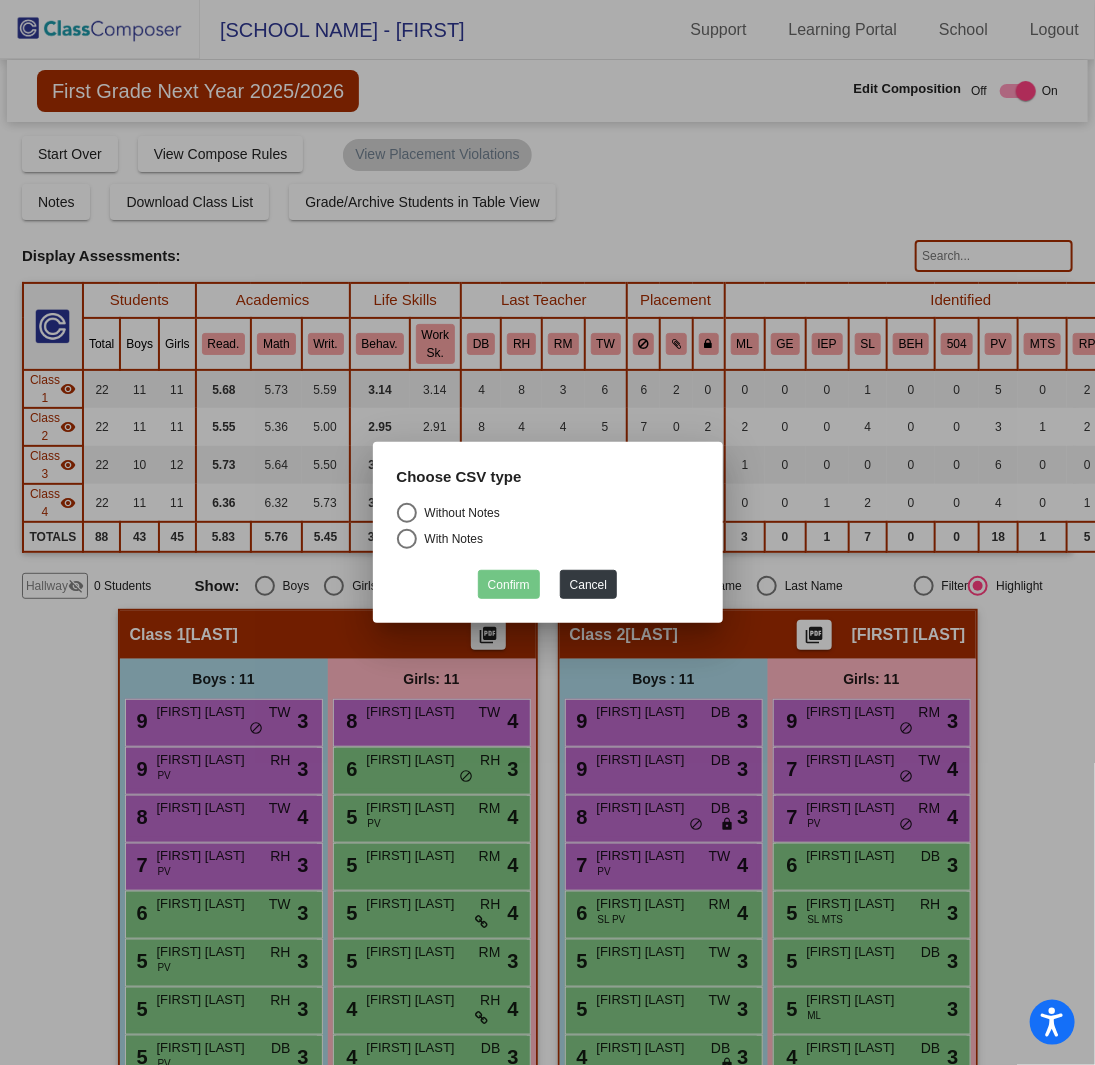 click at bounding box center (407, 513) 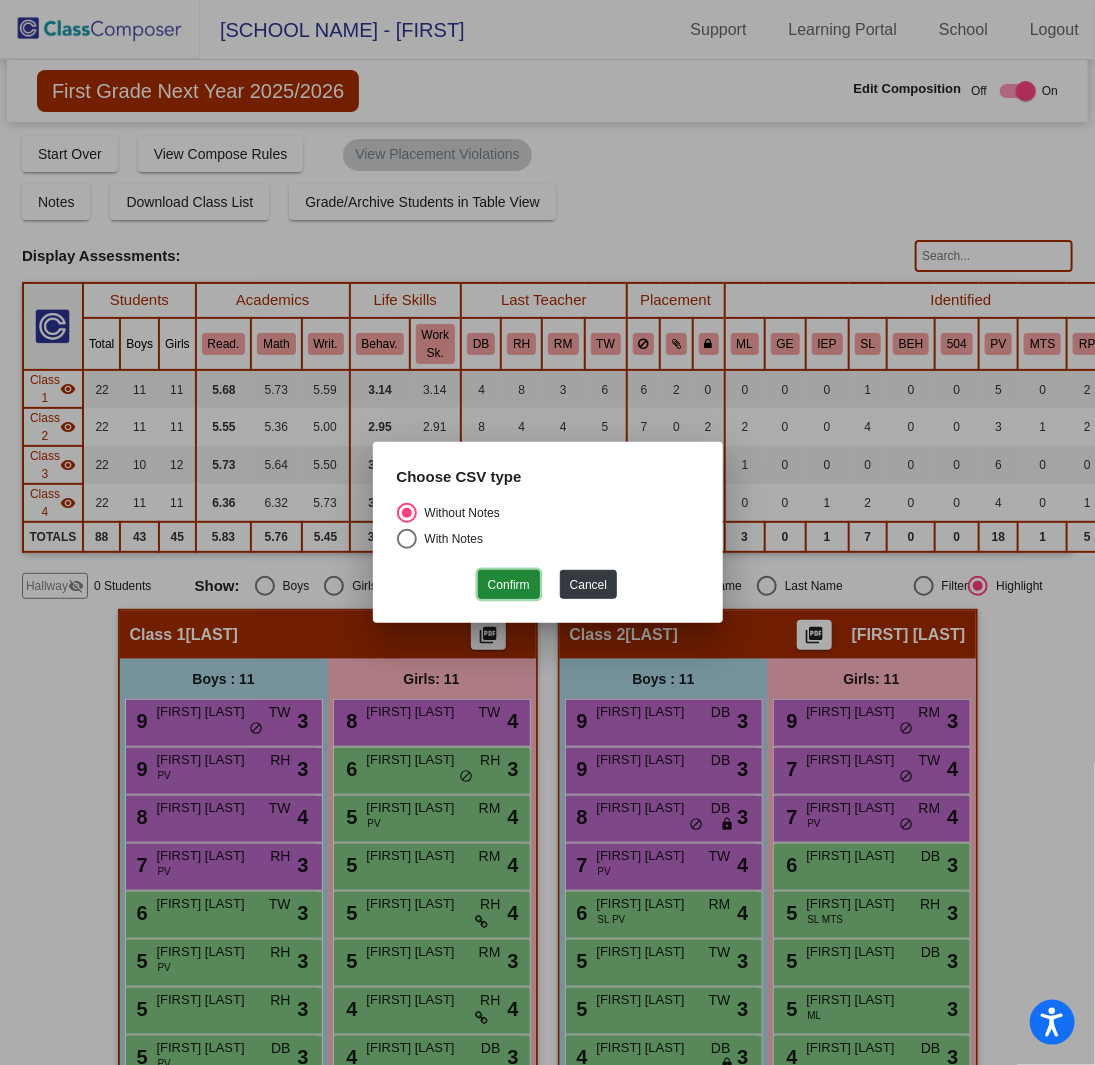 click on "Confirm" at bounding box center (509, 584) 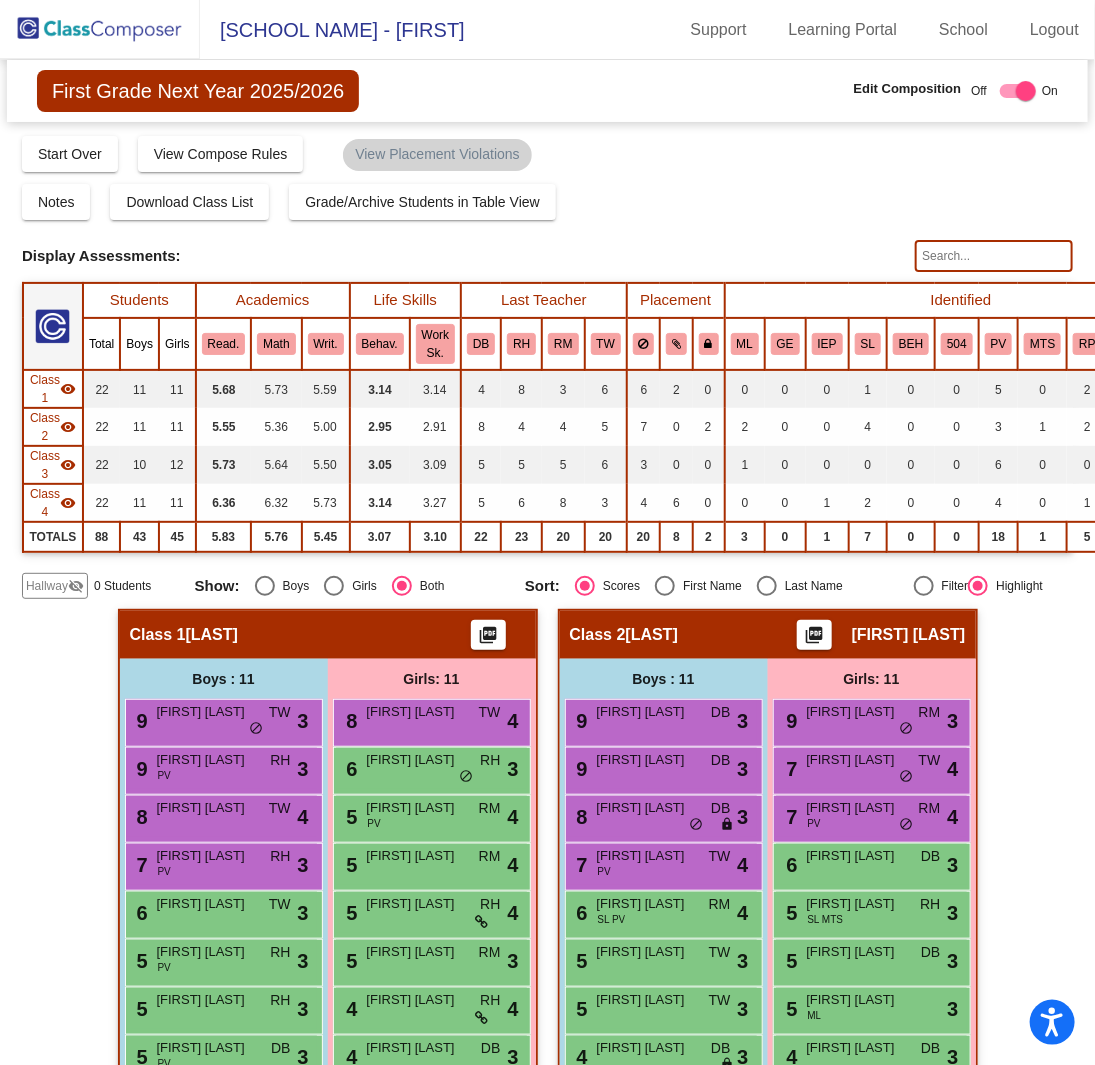 click 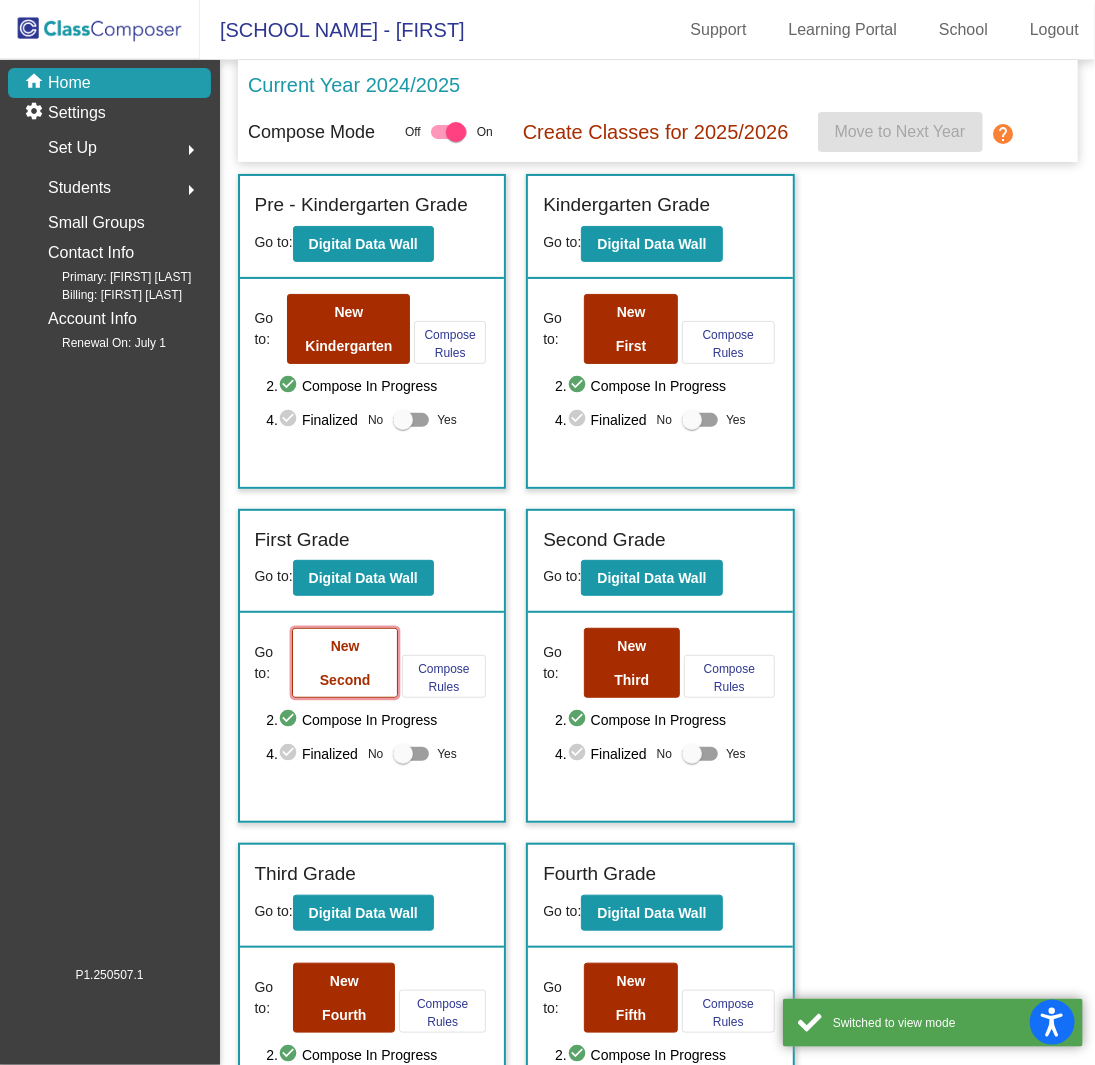click on "New Second" 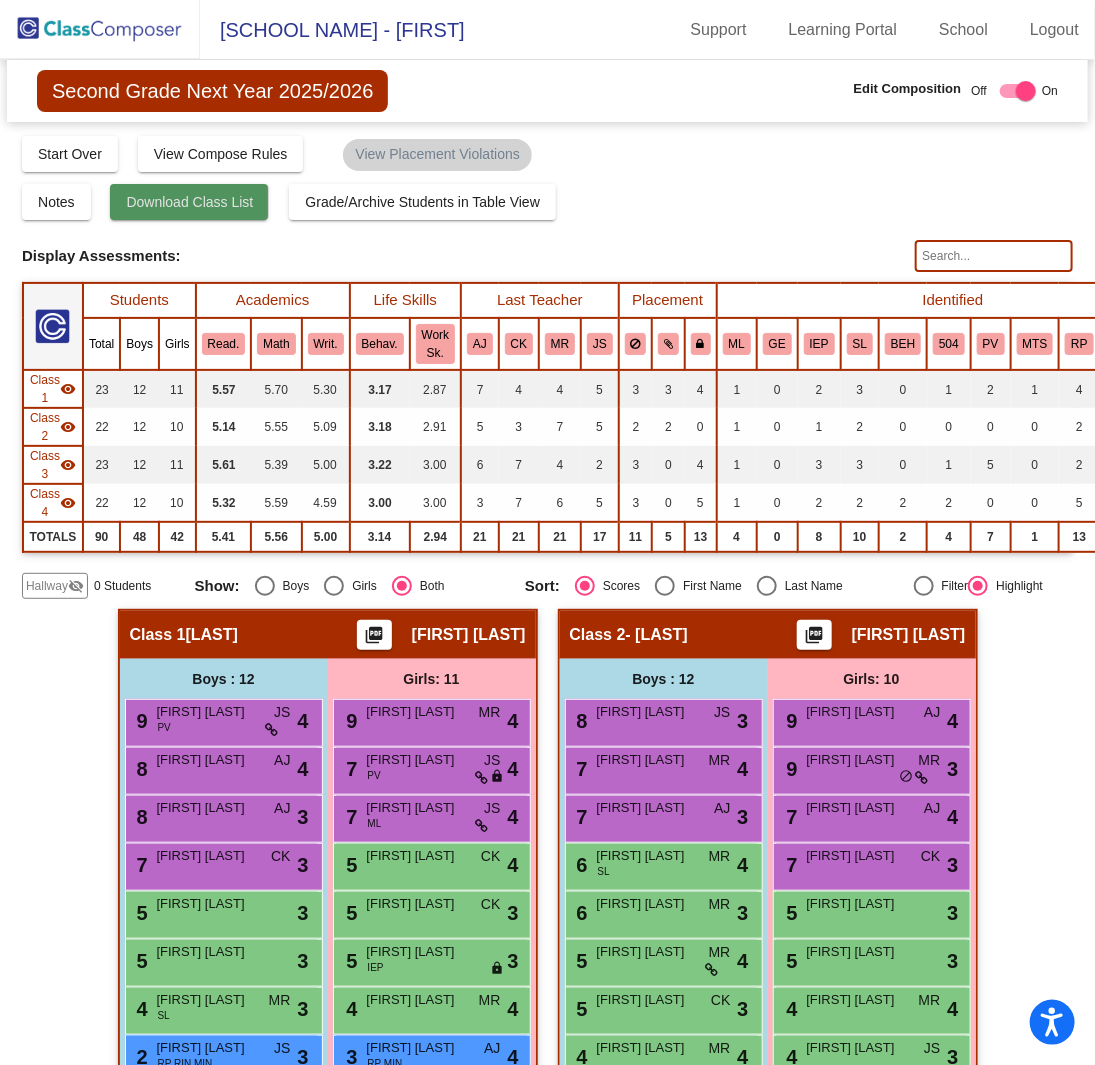click on "Download Class List" 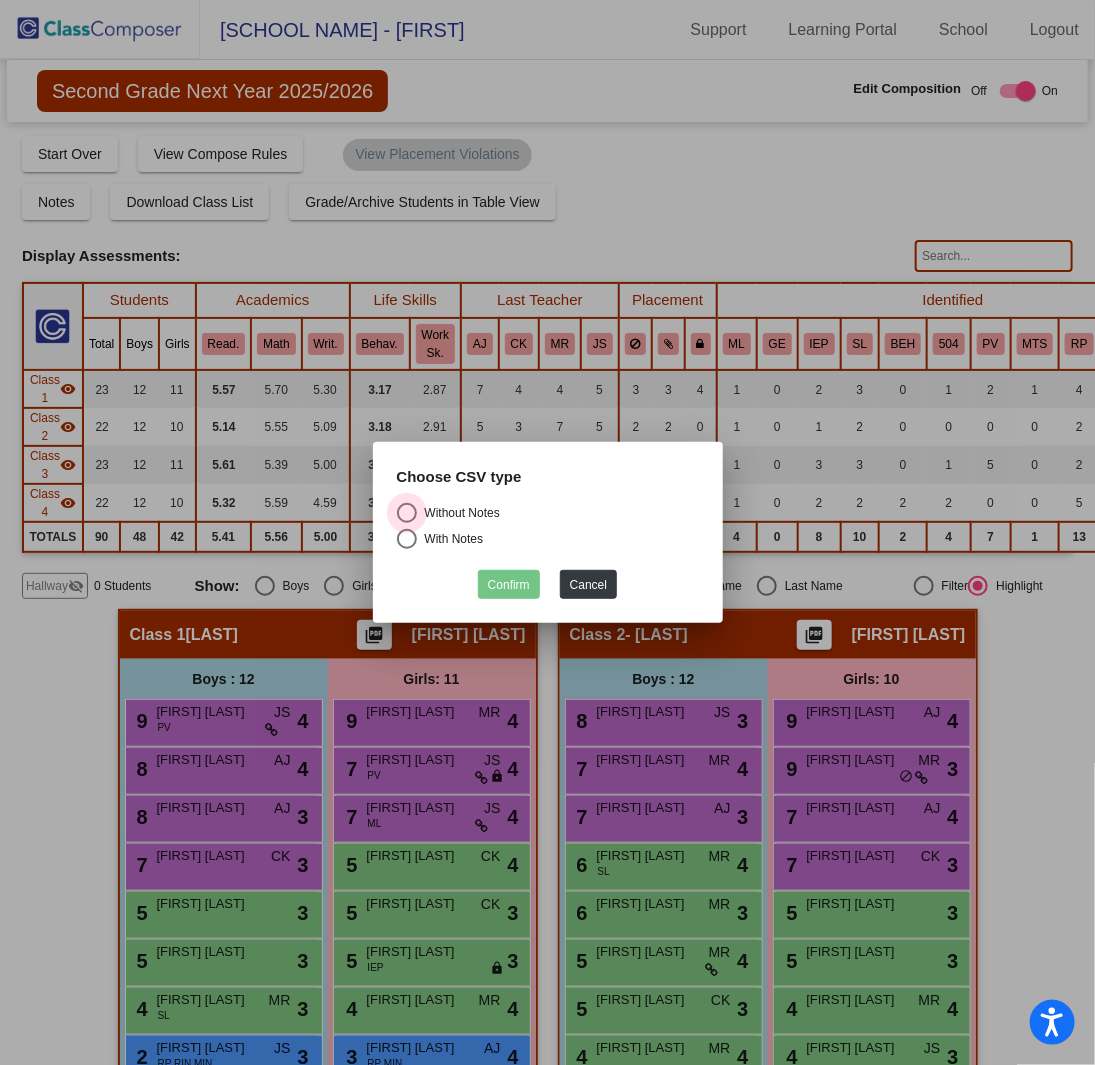 click at bounding box center (407, 513) 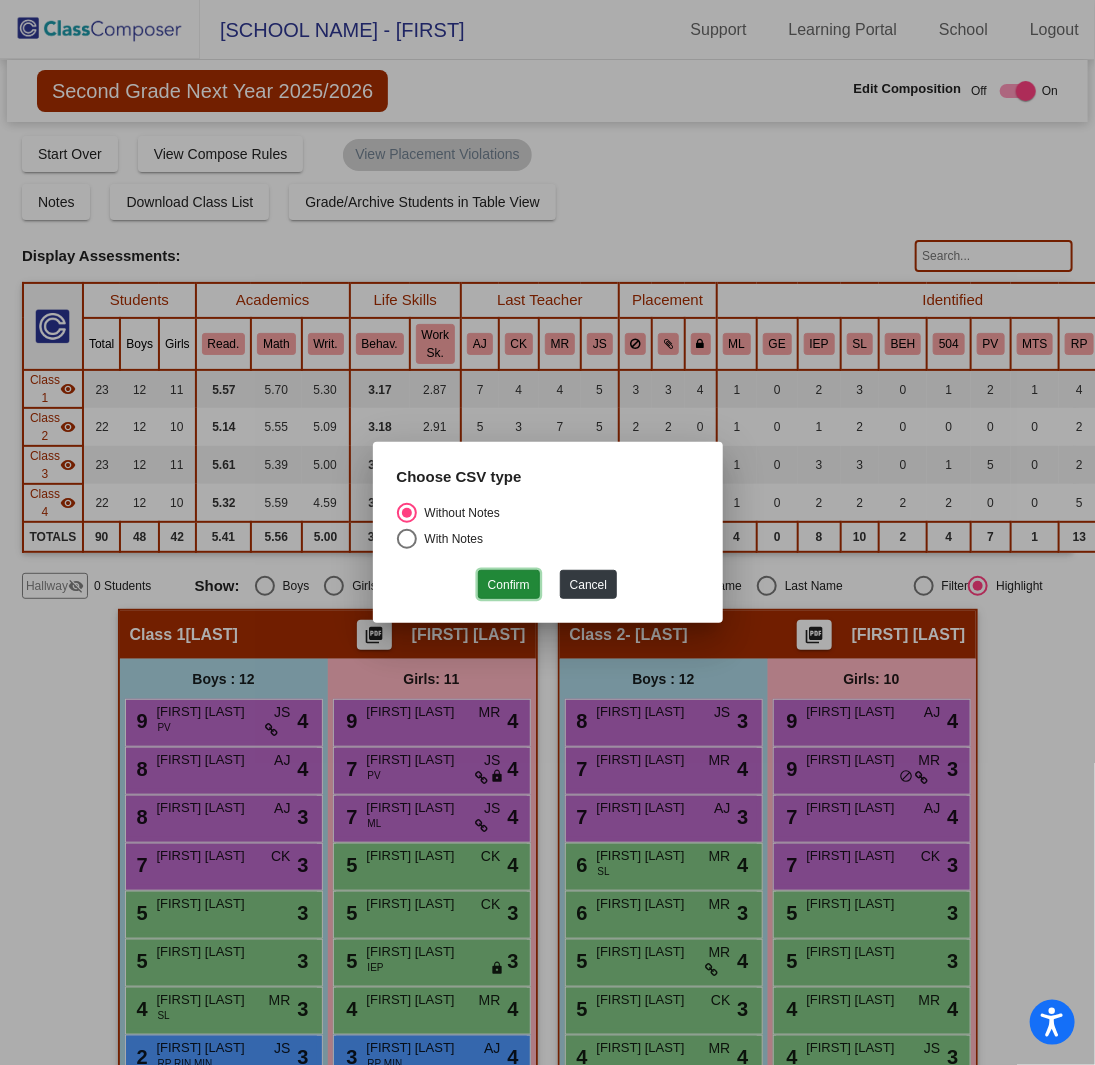 click on "Confirm" at bounding box center [509, 584] 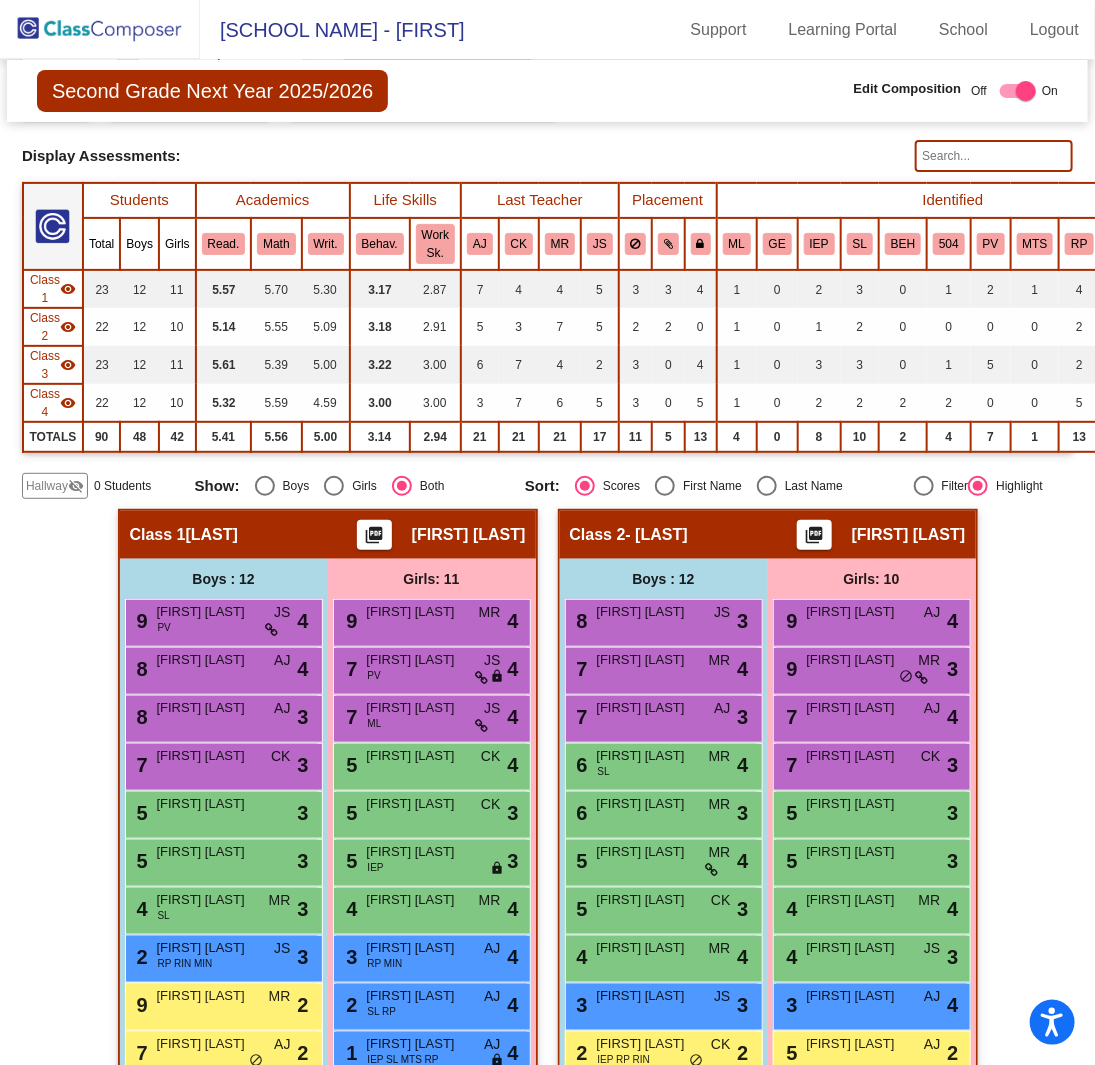 scroll, scrollTop: 200, scrollLeft: 0, axis: vertical 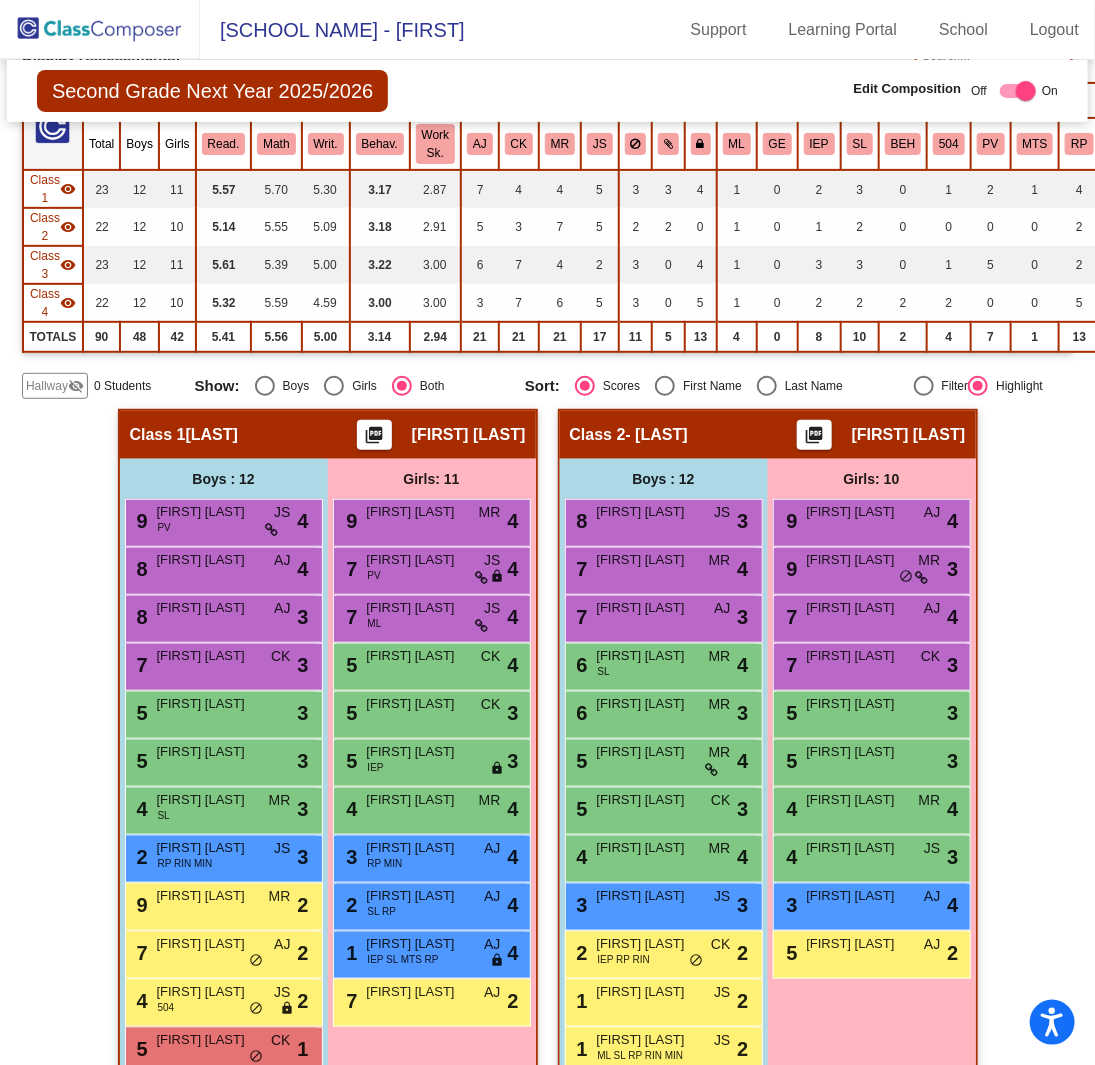 click 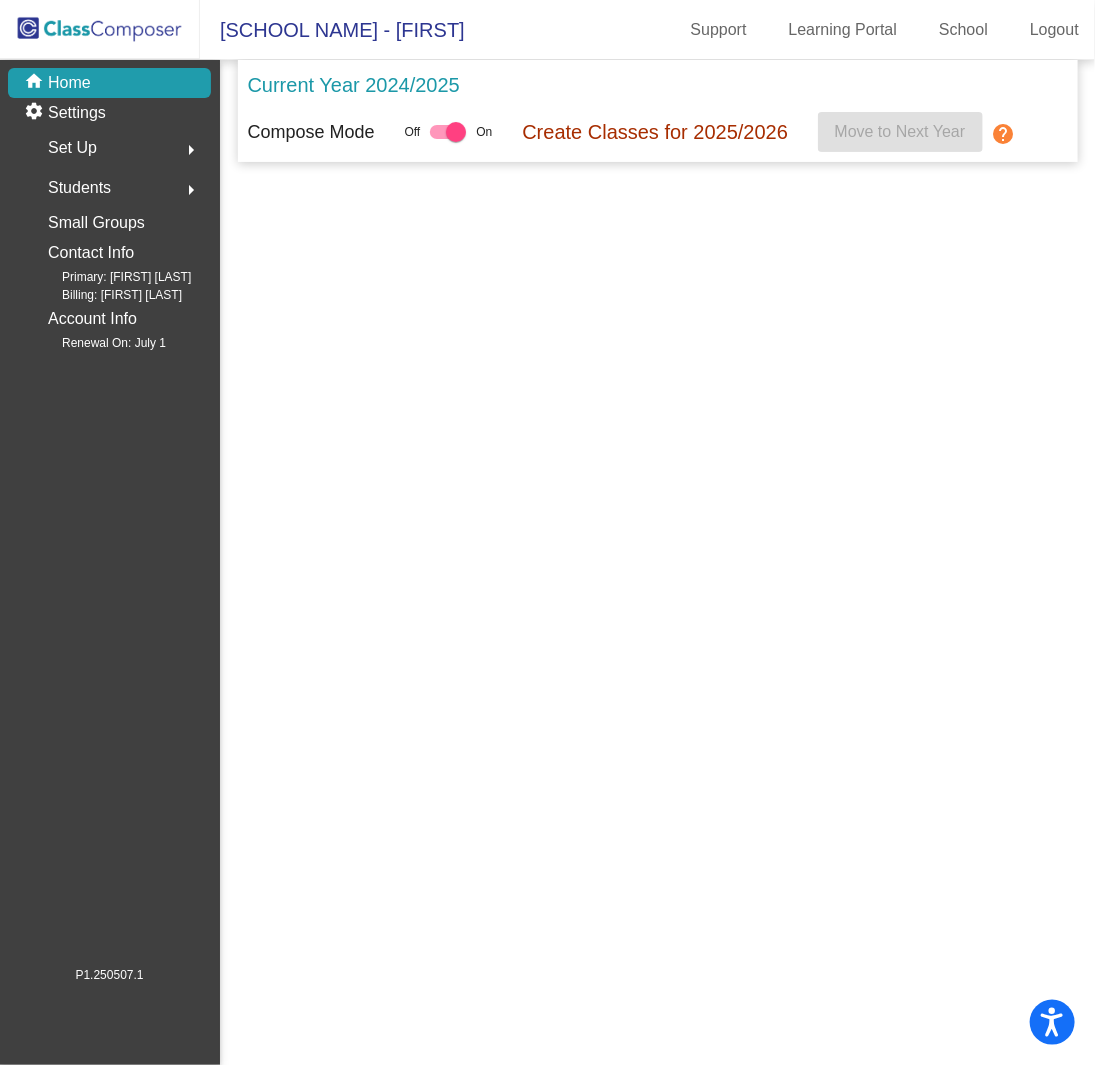 scroll, scrollTop: 0, scrollLeft: 0, axis: both 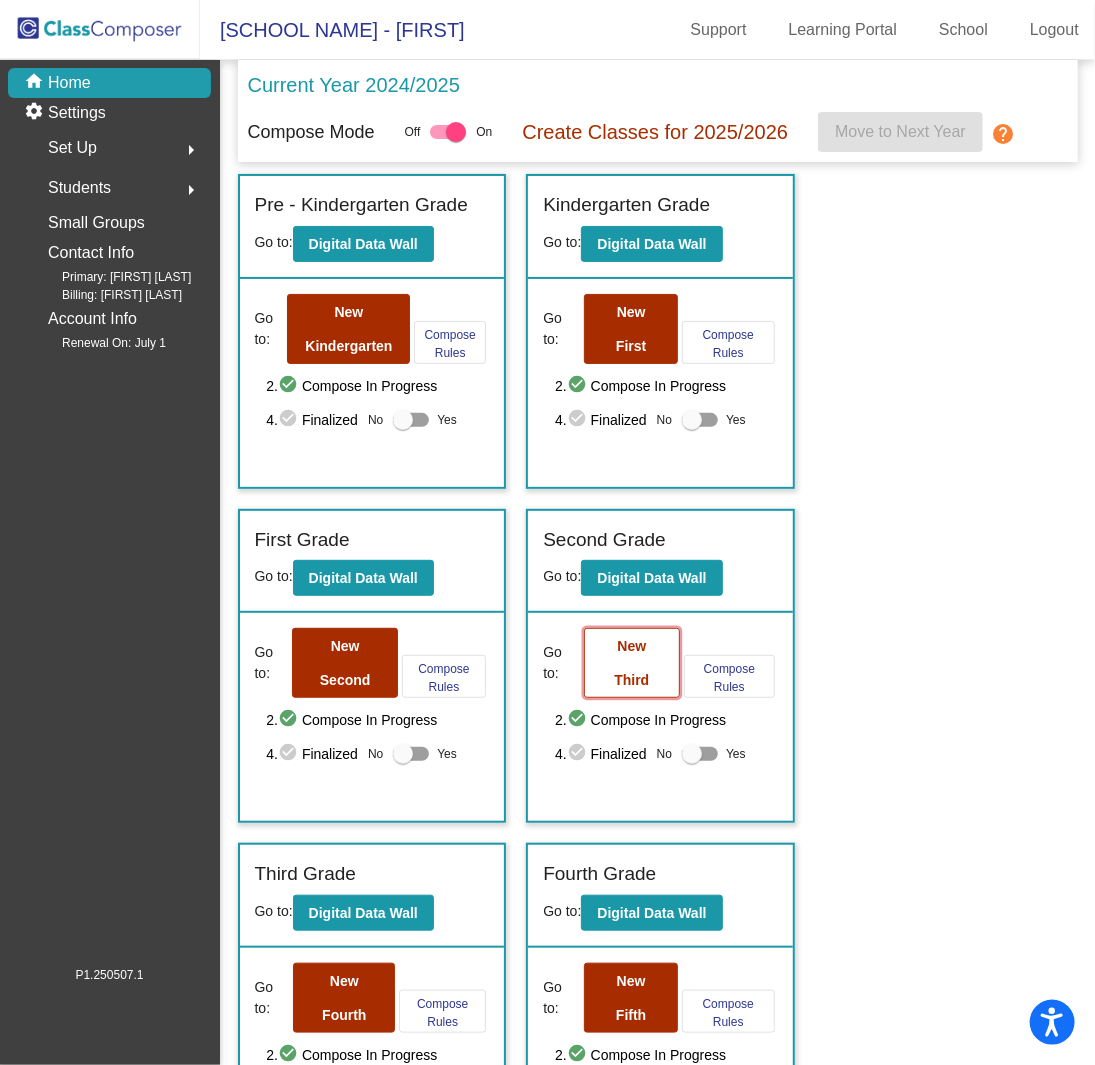click on "New Third" 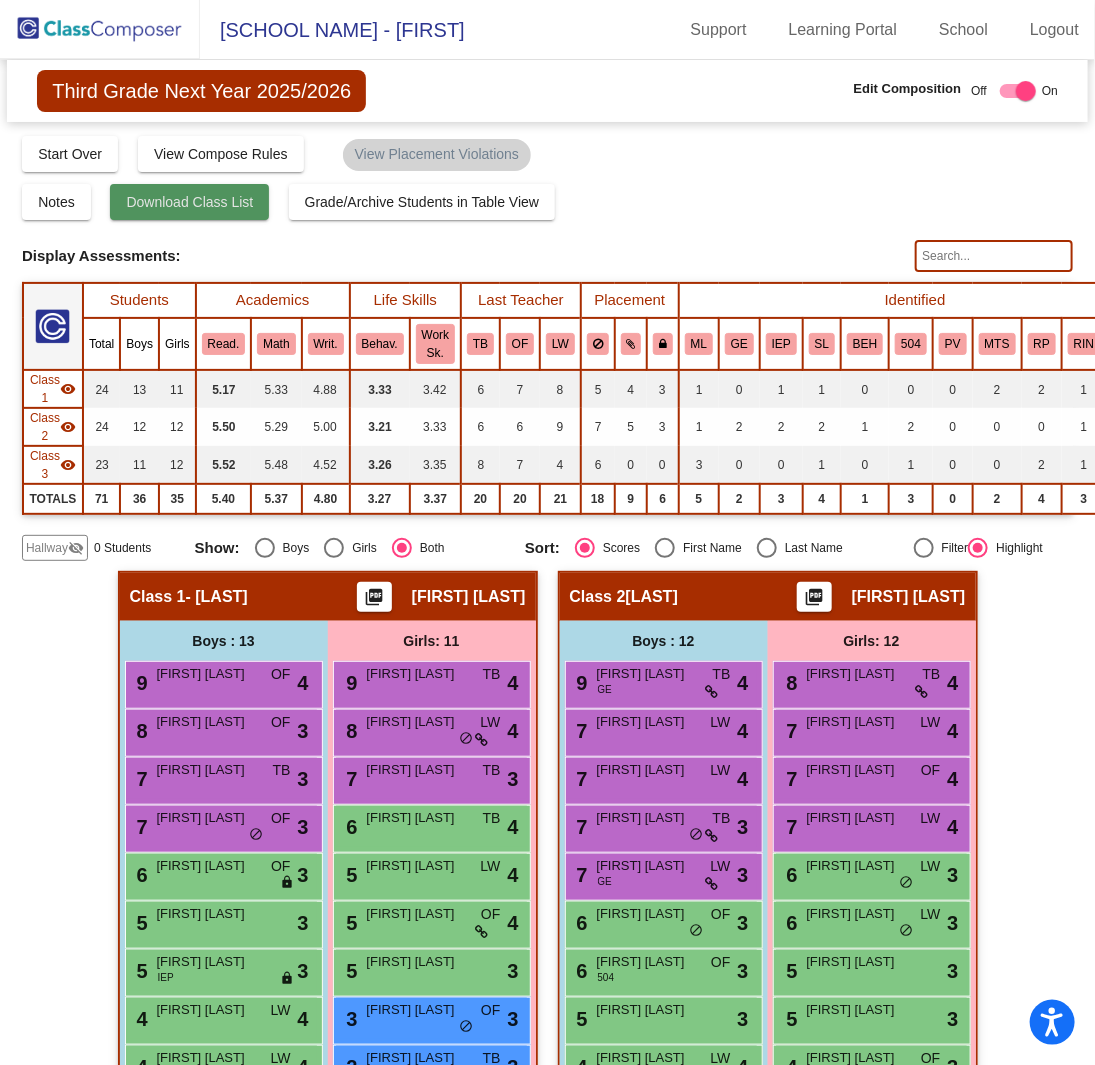 click on "Download Class List" 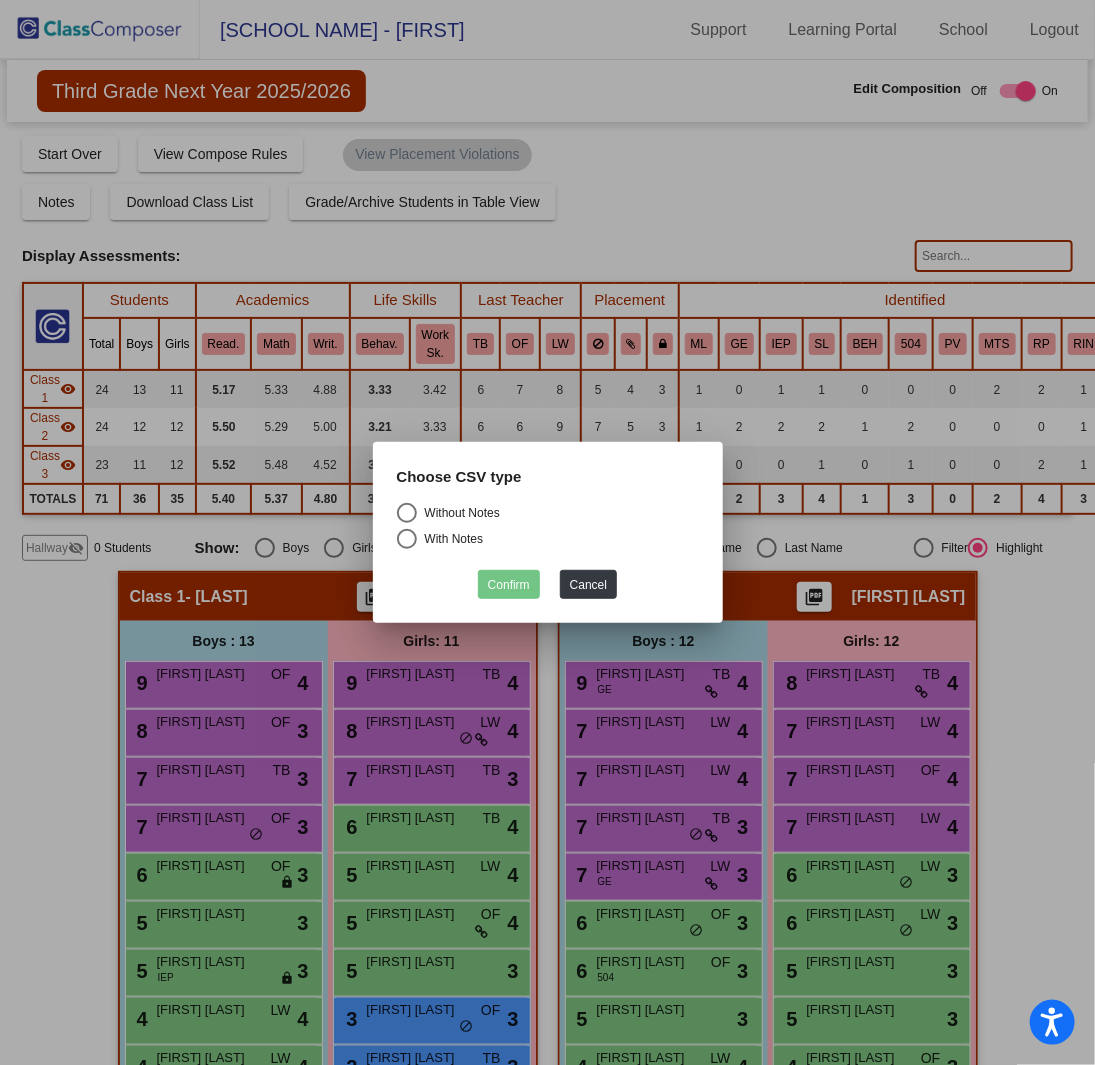 click at bounding box center (407, 513) 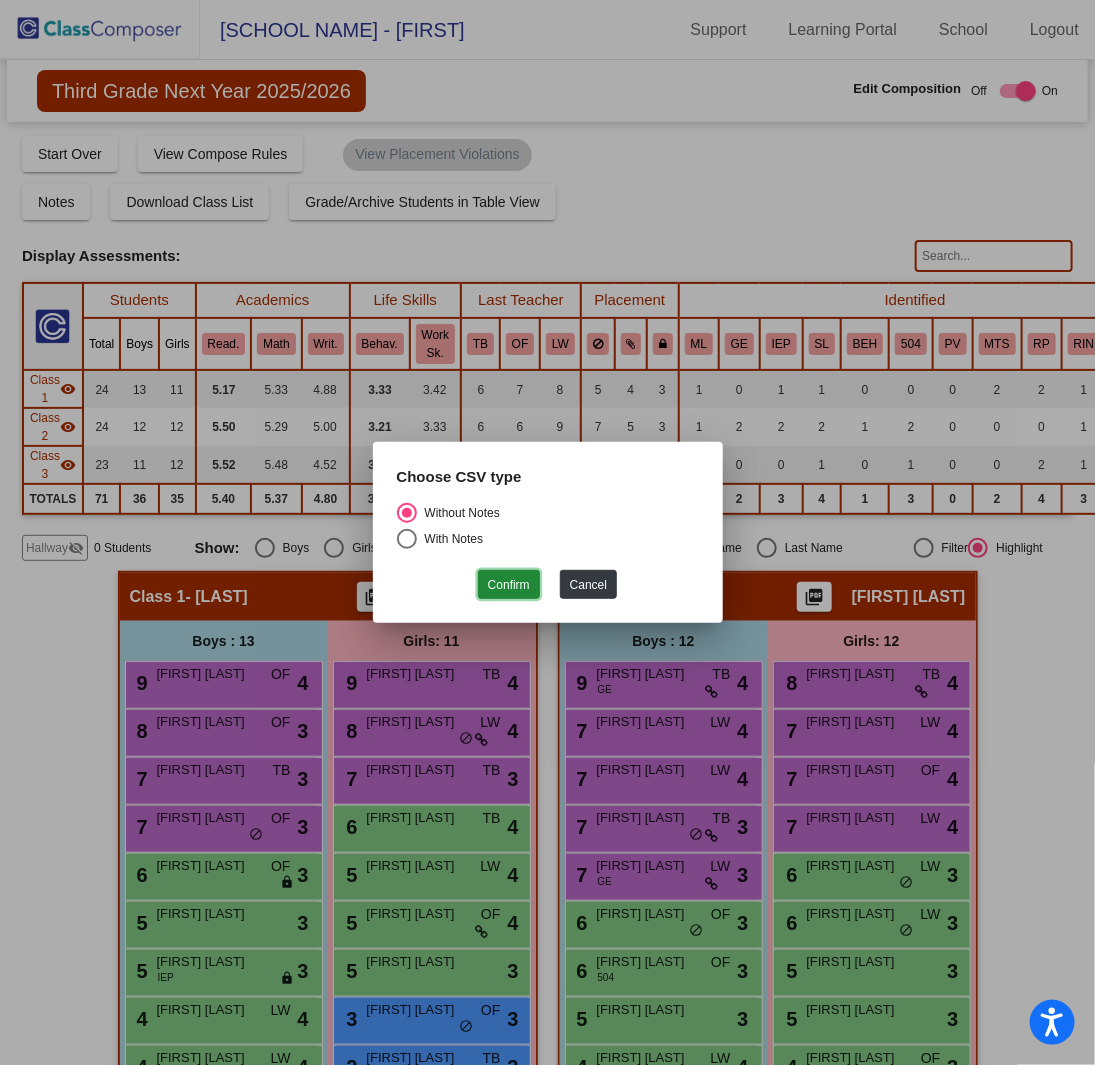 click on "Confirm" at bounding box center (509, 584) 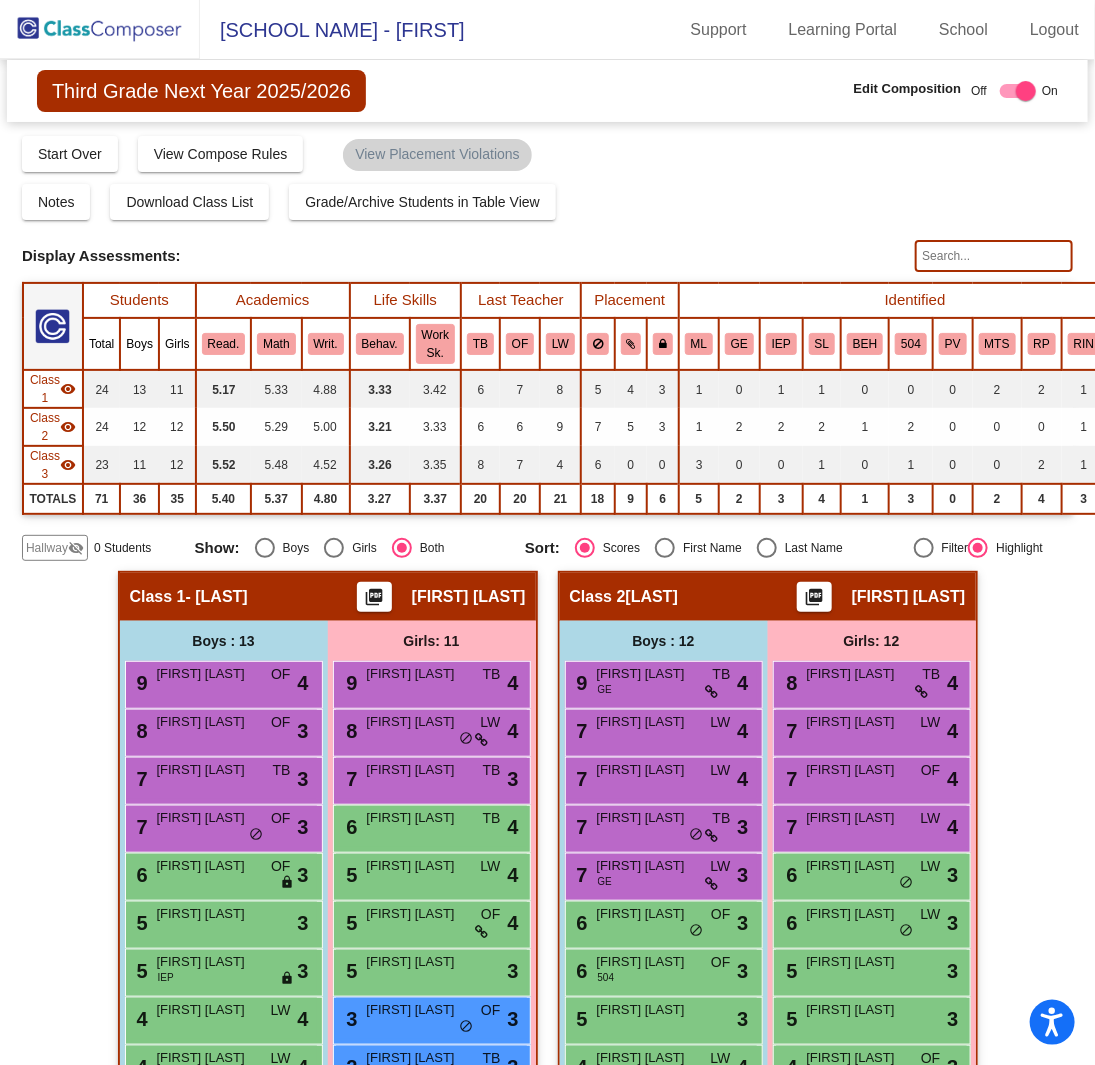 click 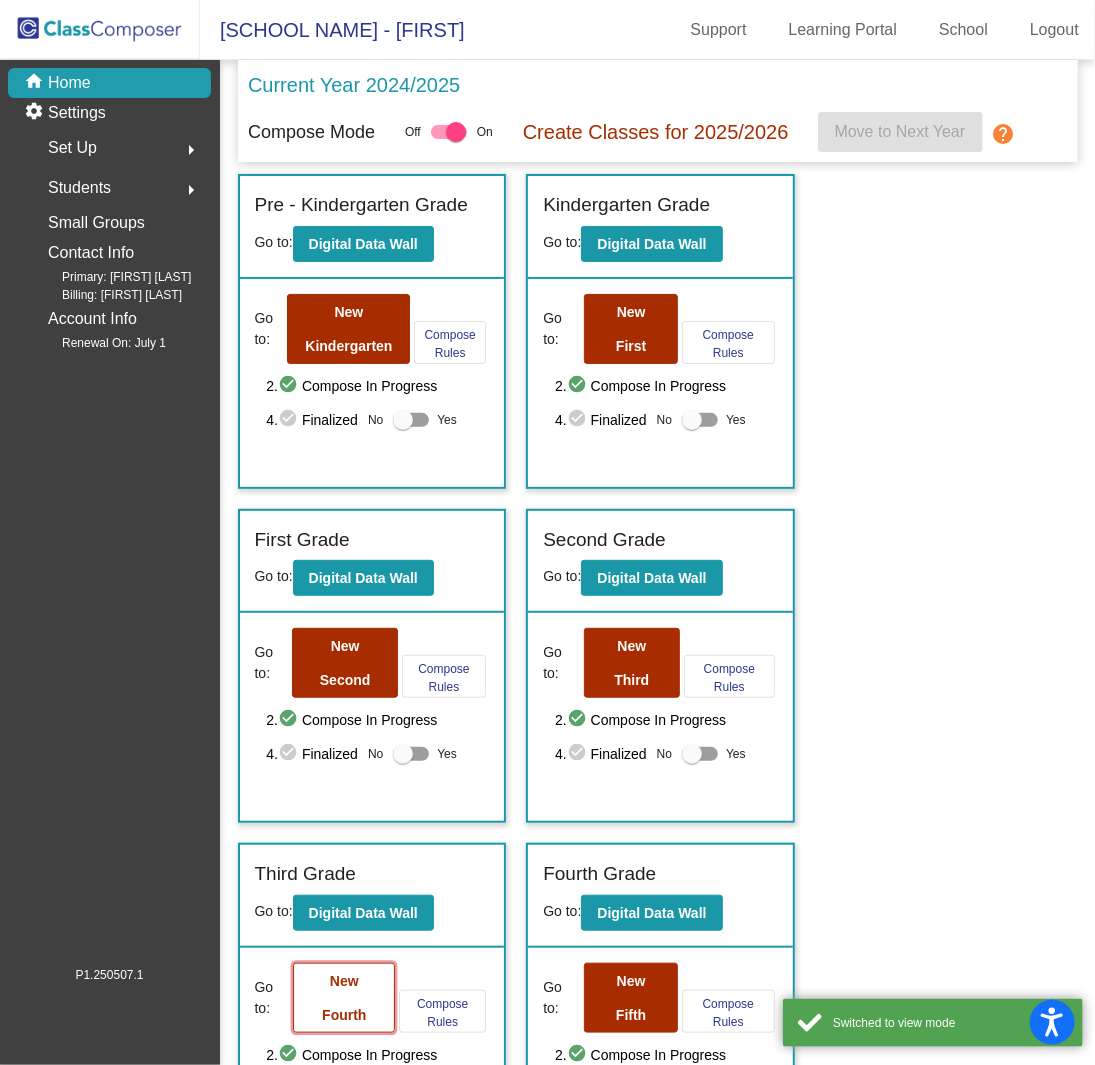 click on "New Fourth" 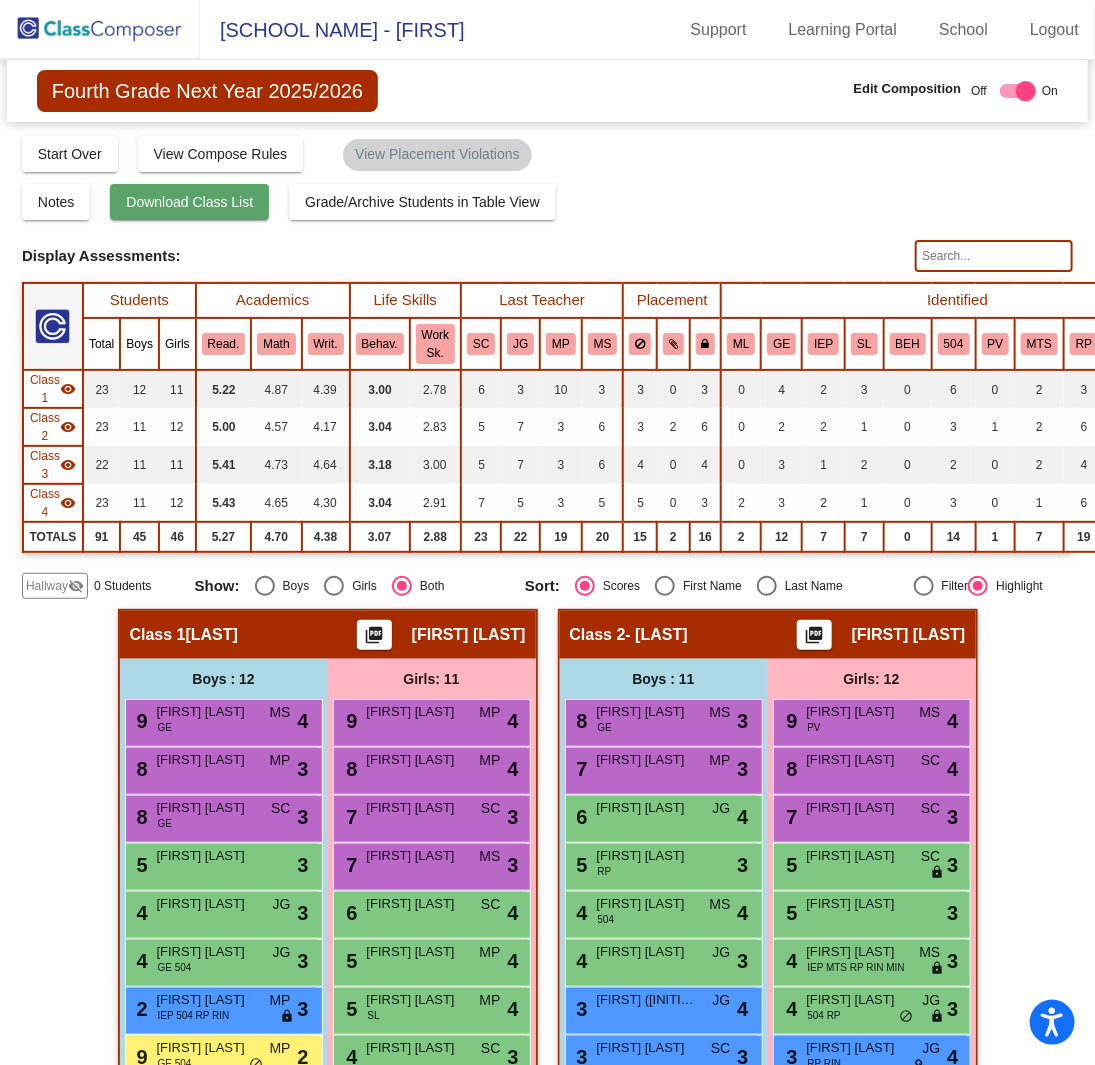 click on "Download Class List" 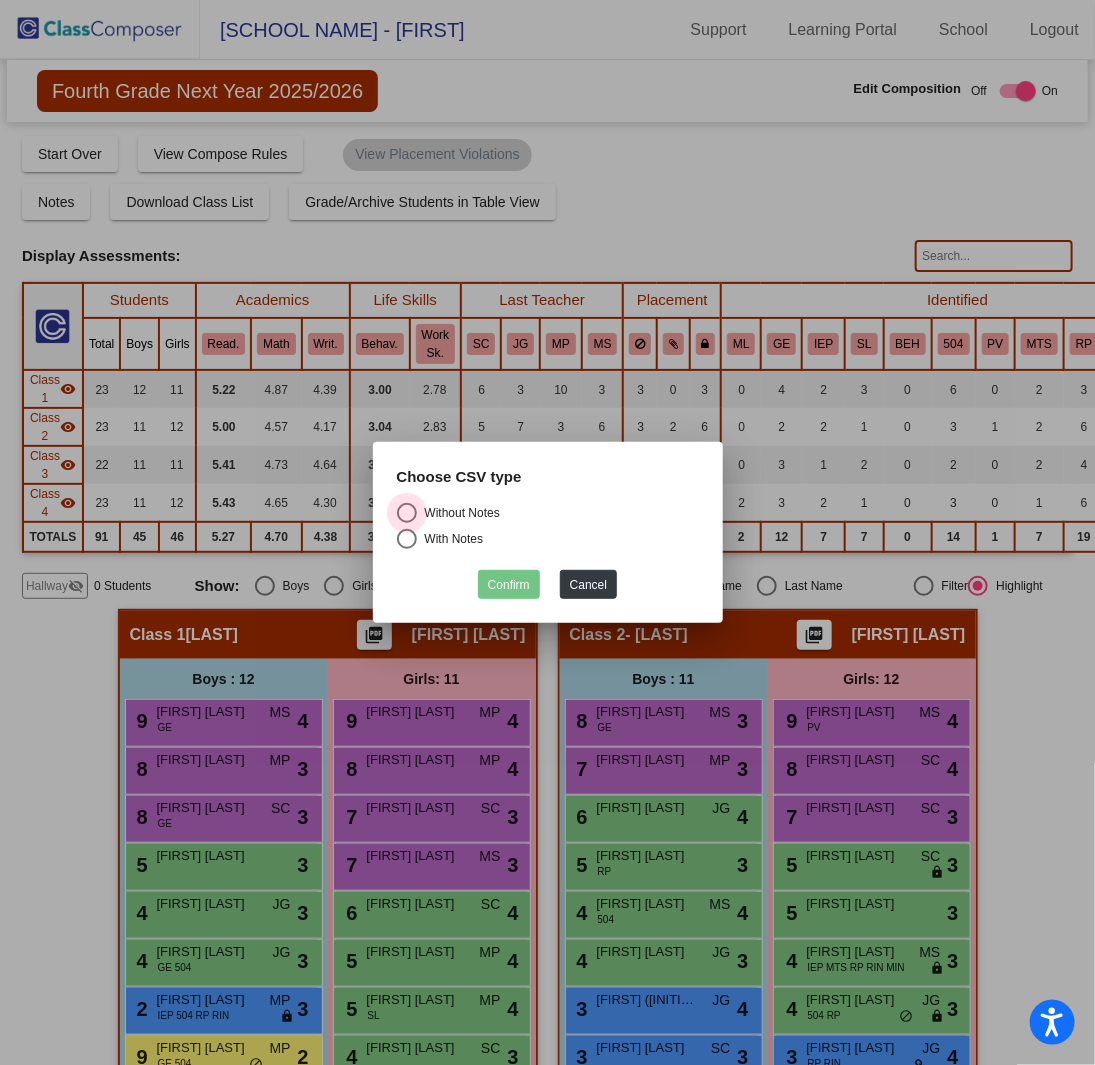 click at bounding box center [407, 513] 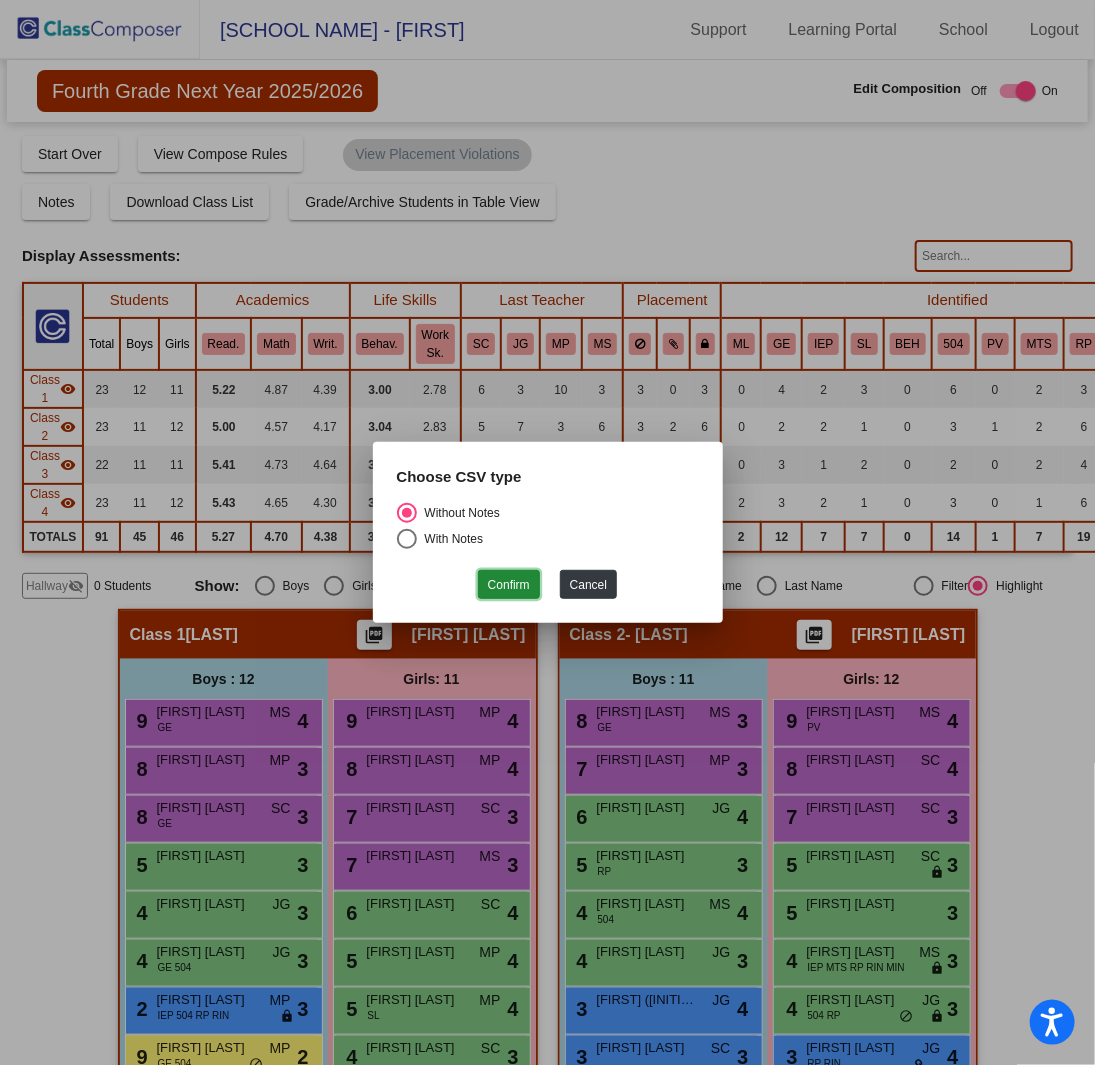 click on "Confirm" at bounding box center (509, 584) 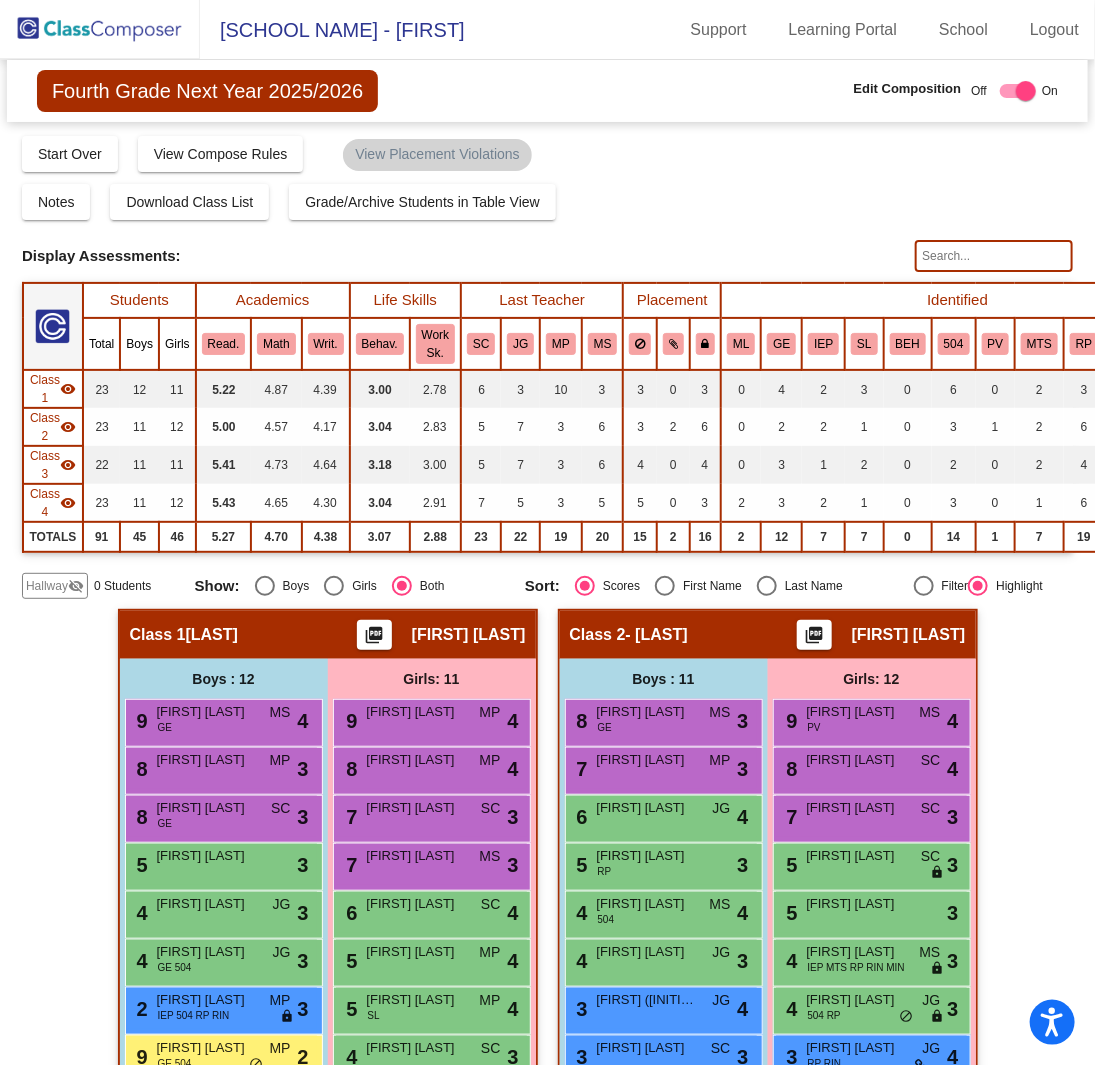 click 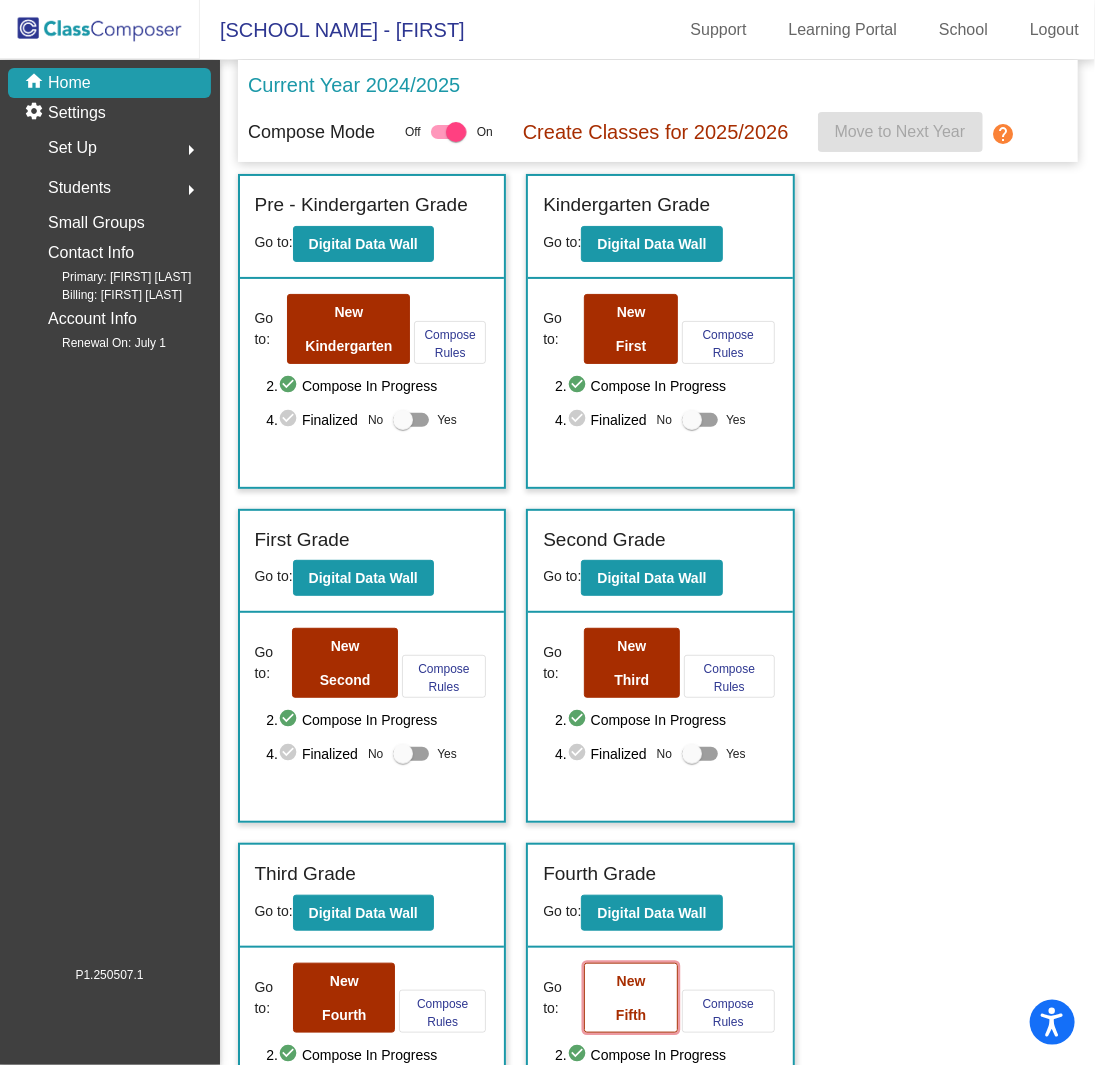 click on "New Fifth" 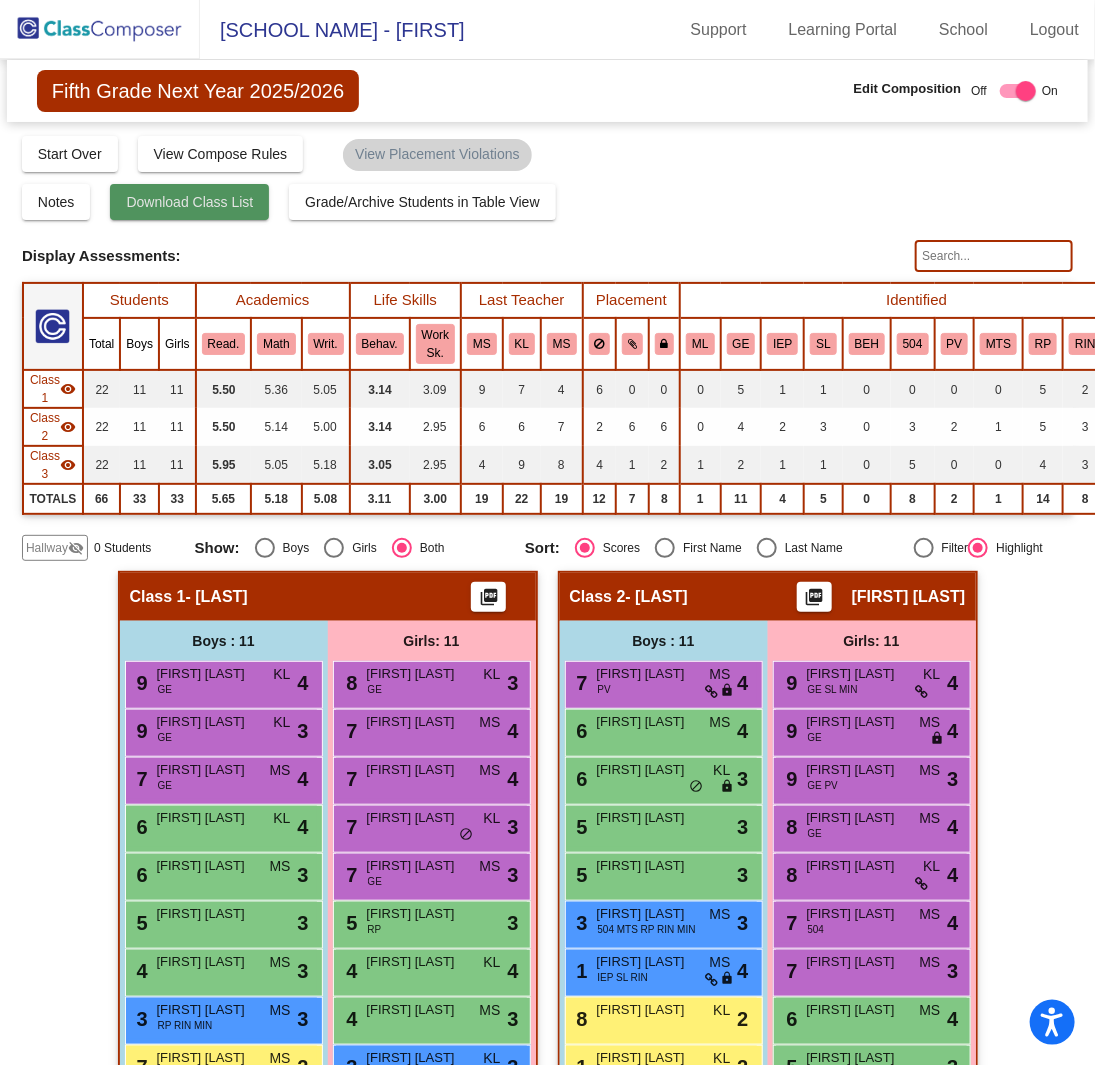 click on "Download Class List" 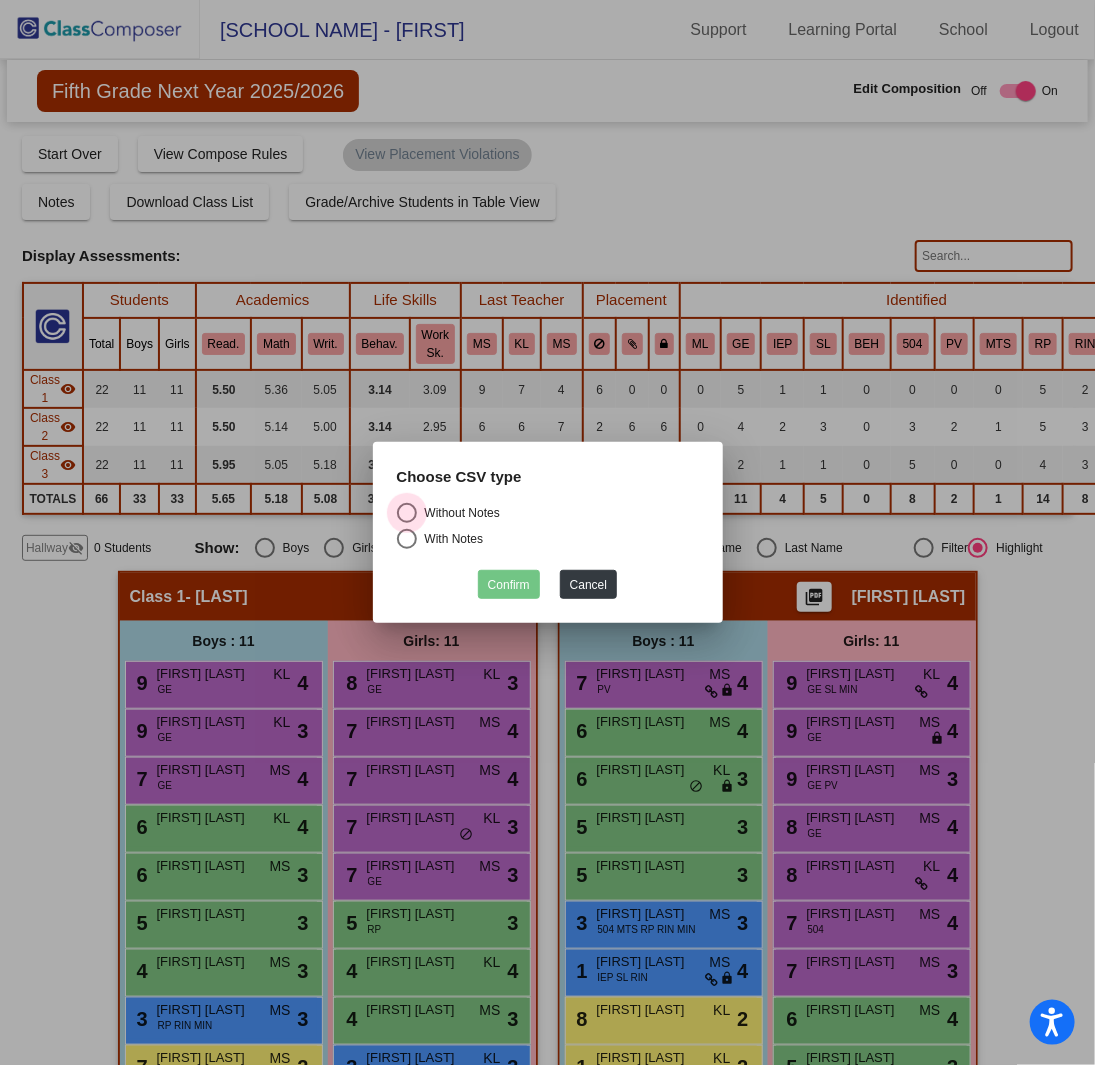 click at bounding box center [407, 513] 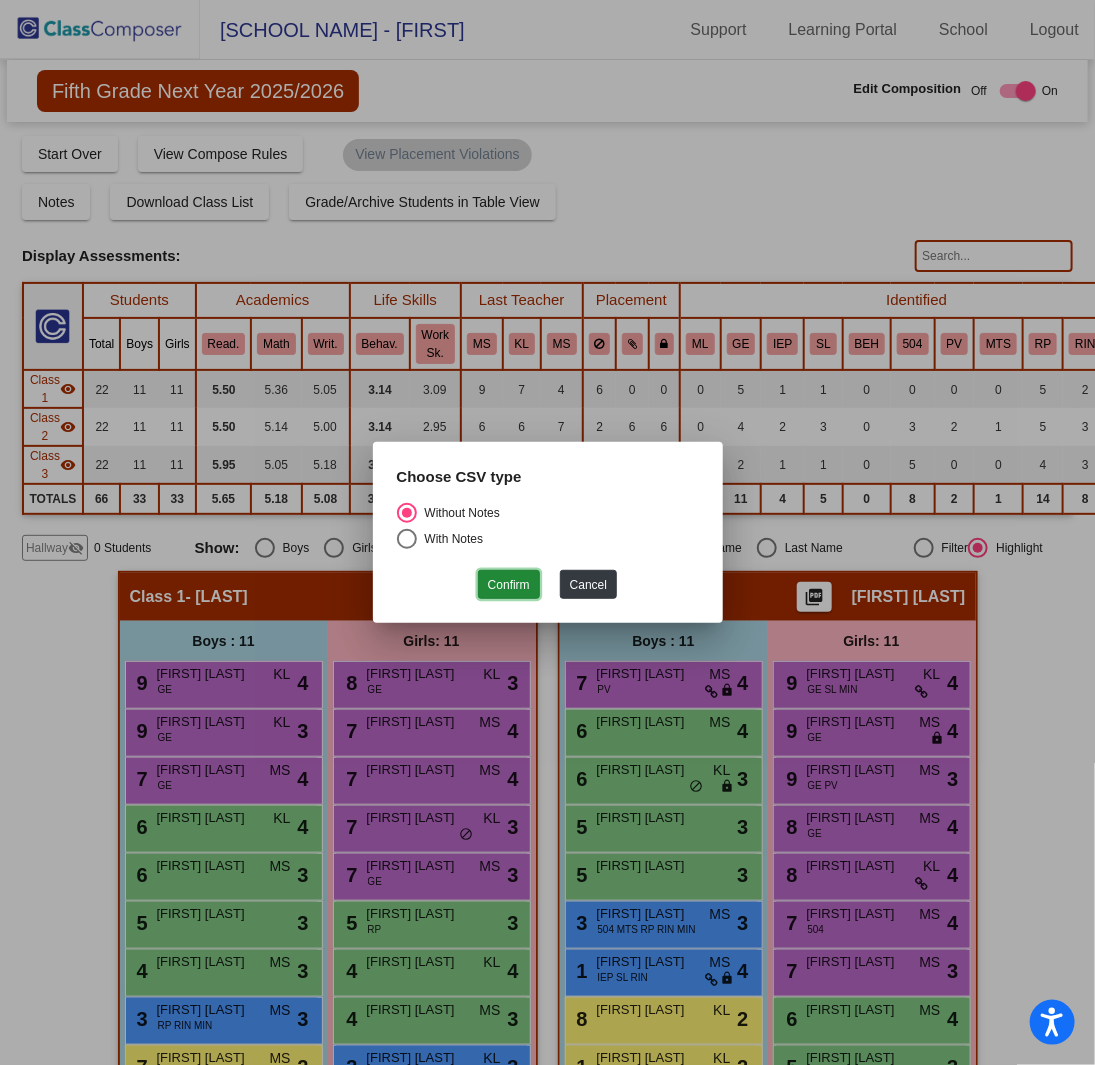 click on "Confirm" at bounding box center [509, 584] 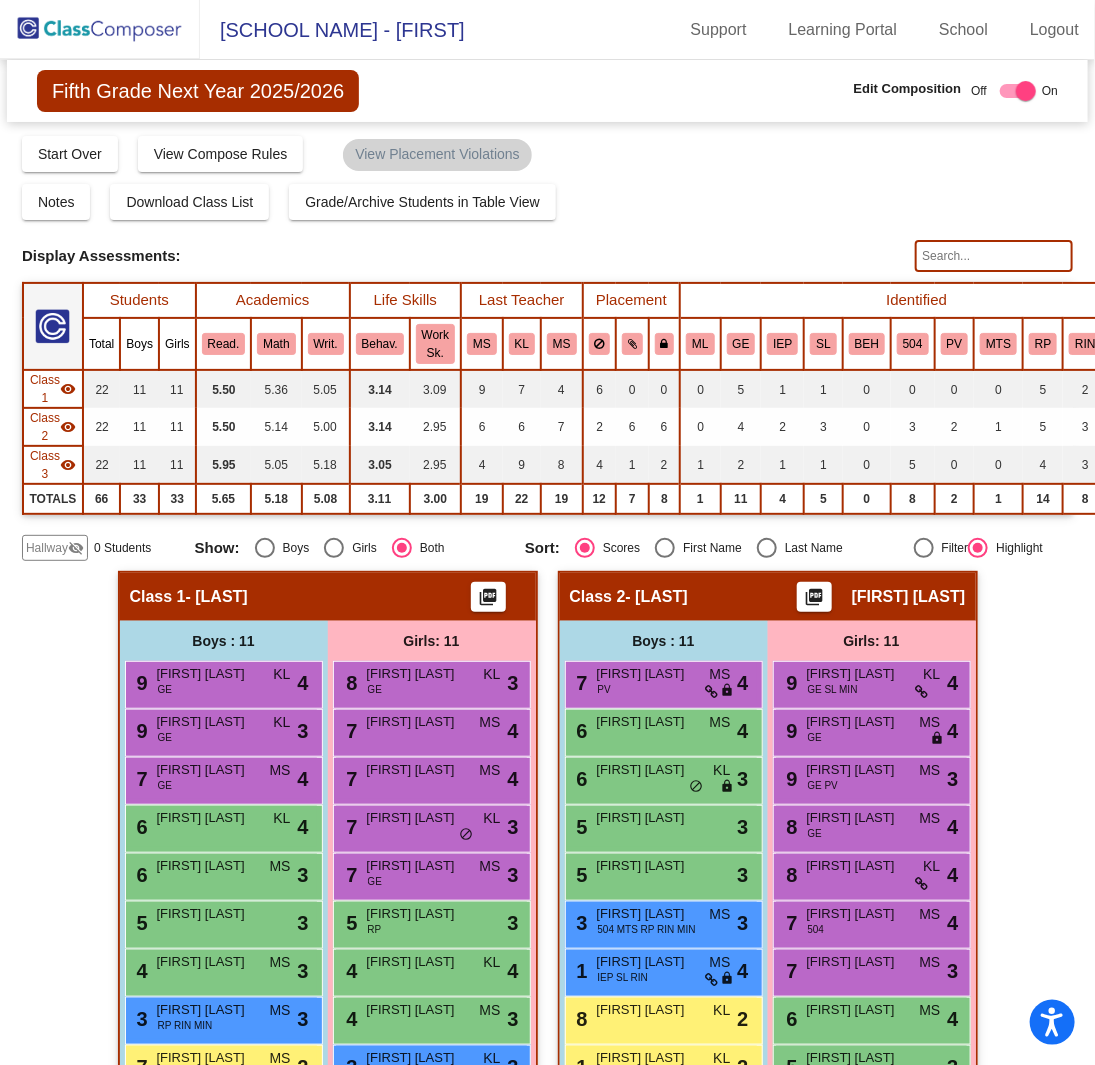click 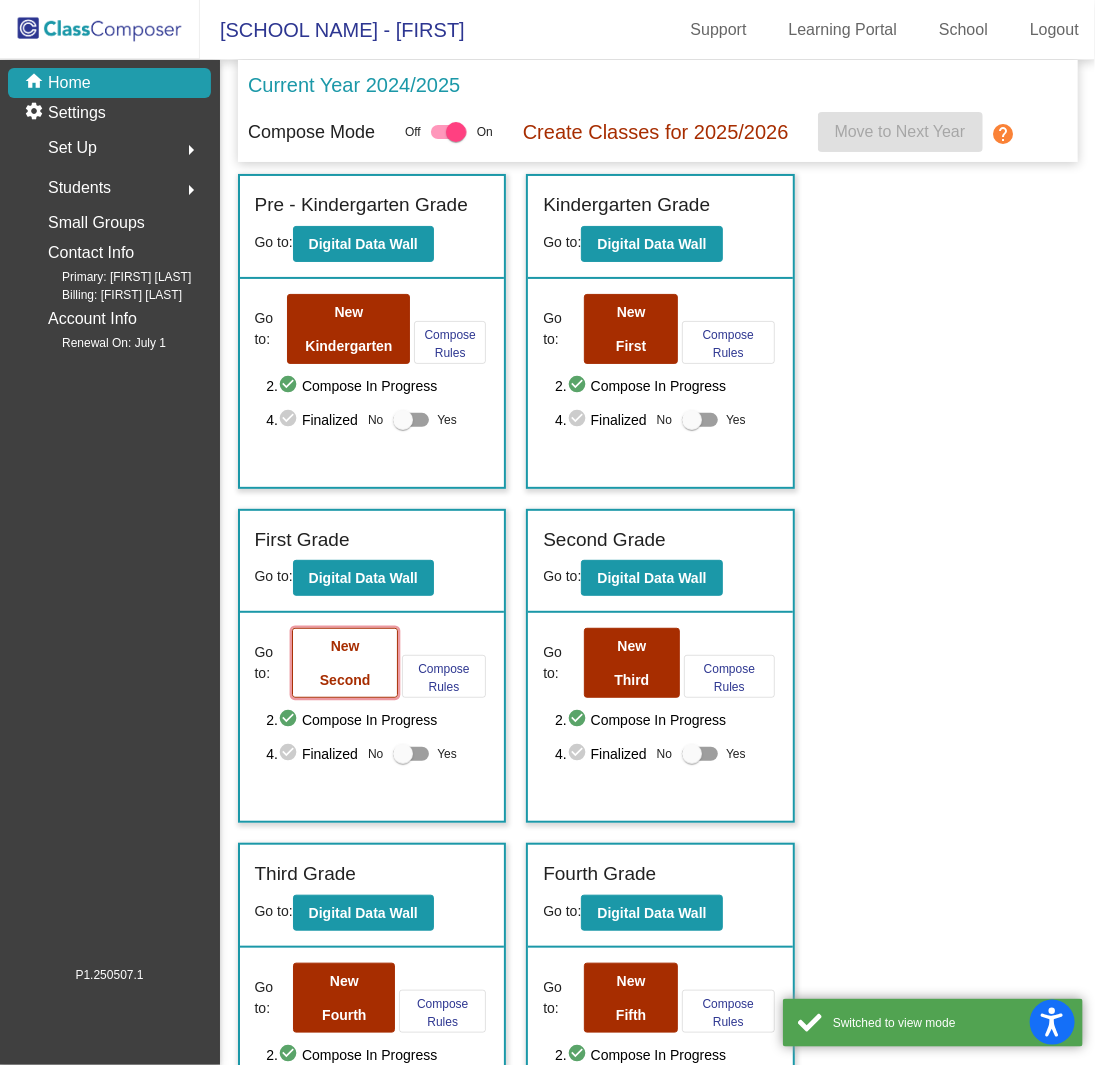 click on "New Second" 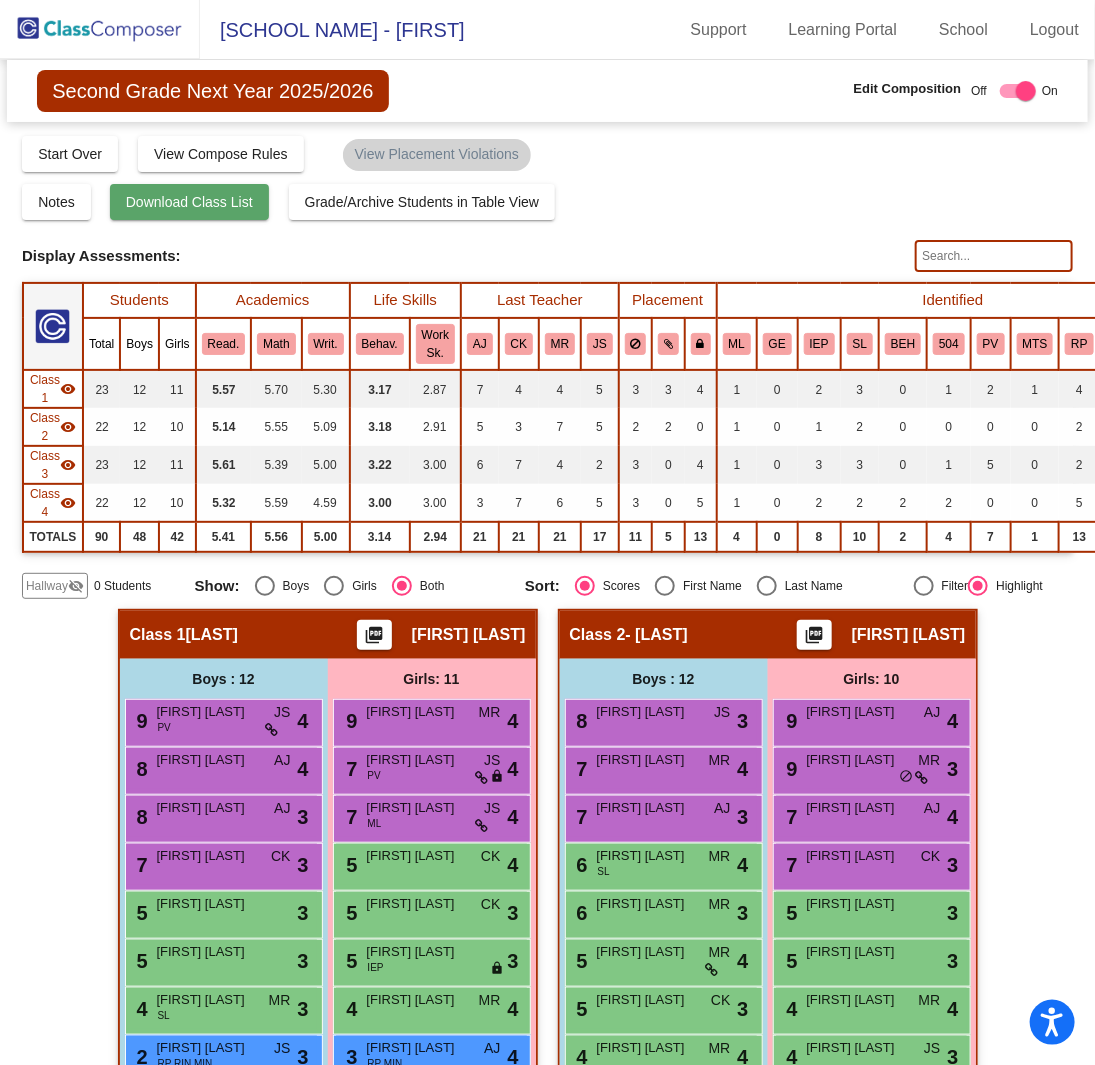 click on "Download Class List" 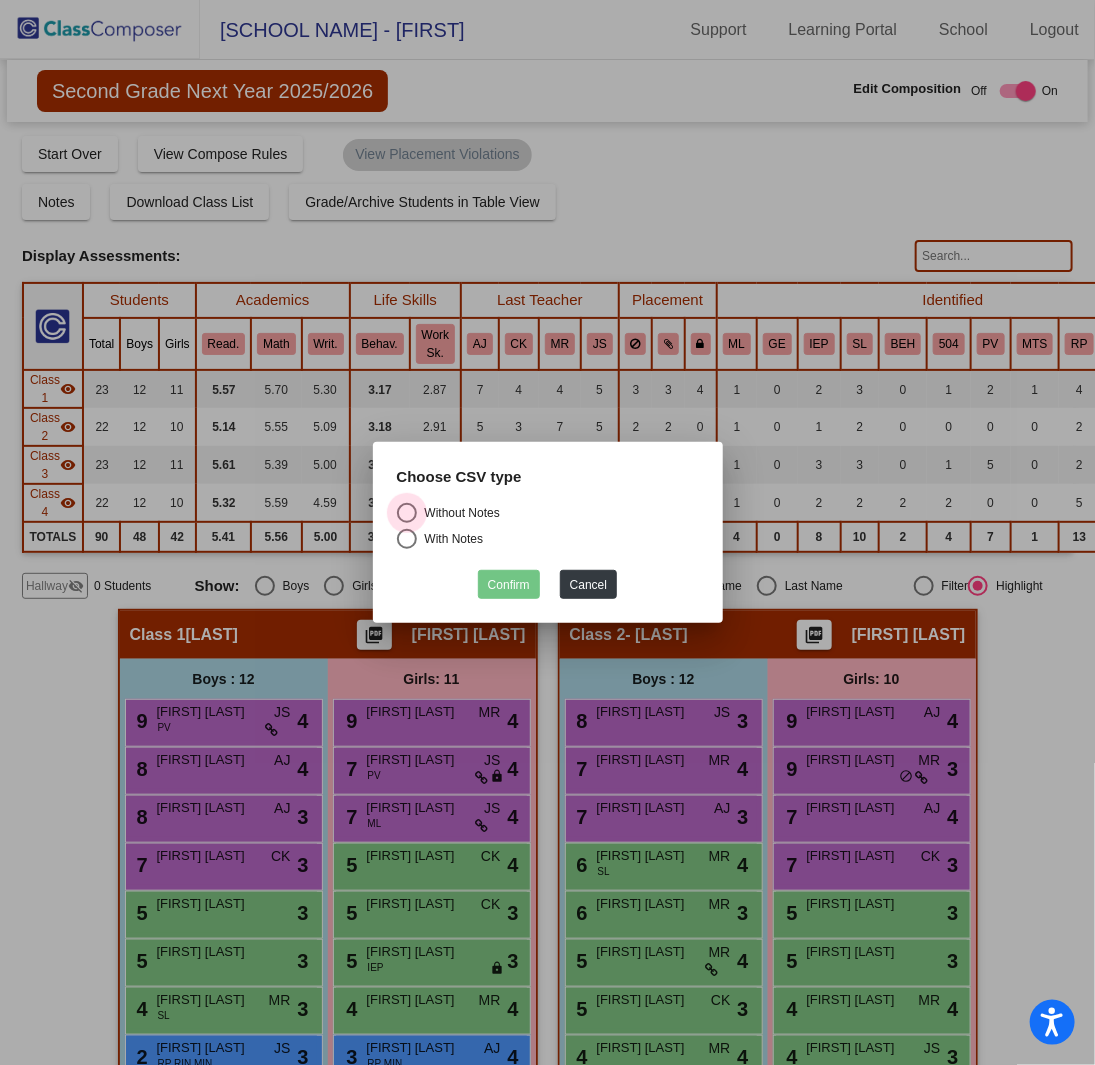 click at bounding box center [407, 513] 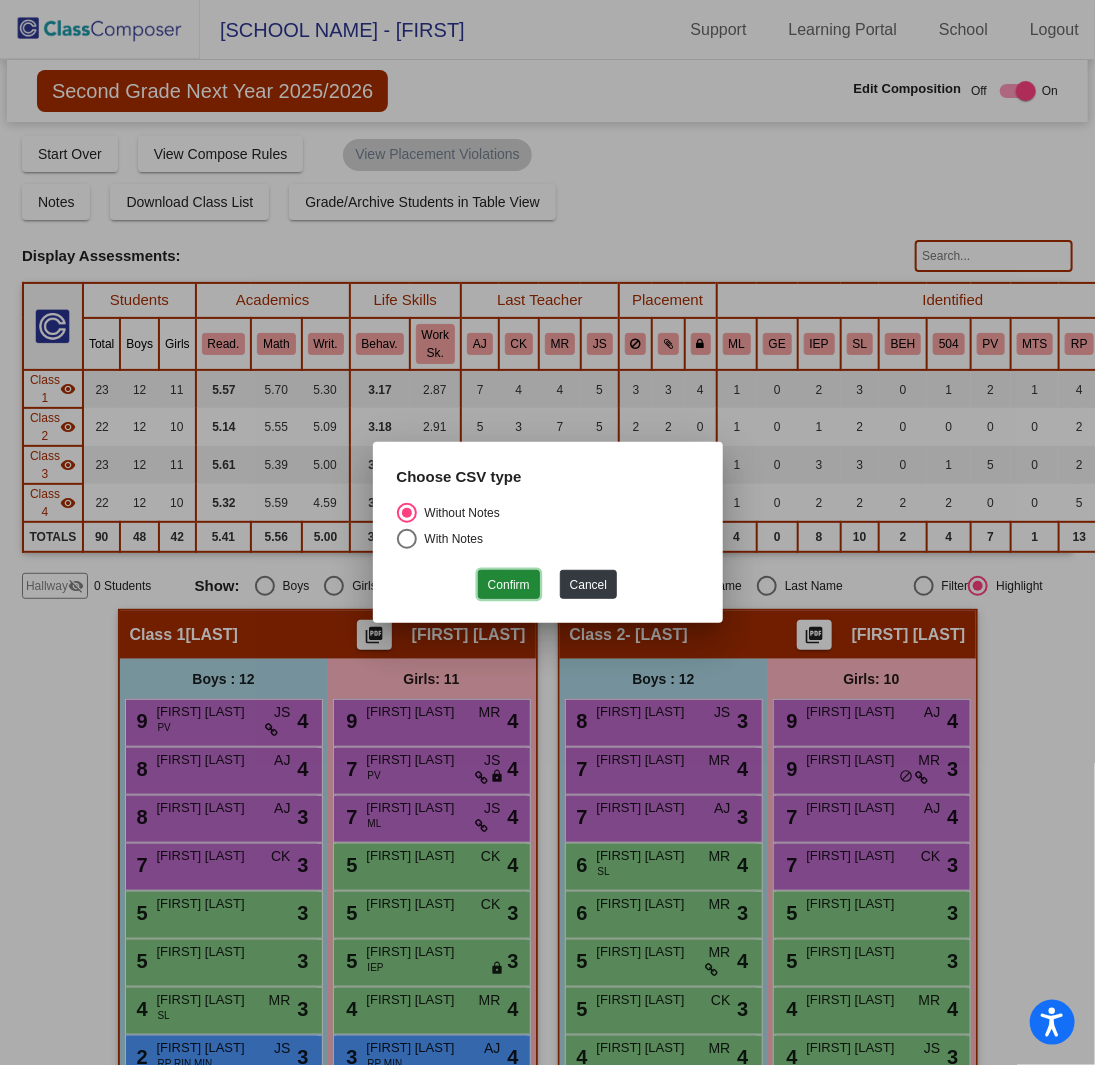 click on "Confirm" at bounding box center (509, 584) 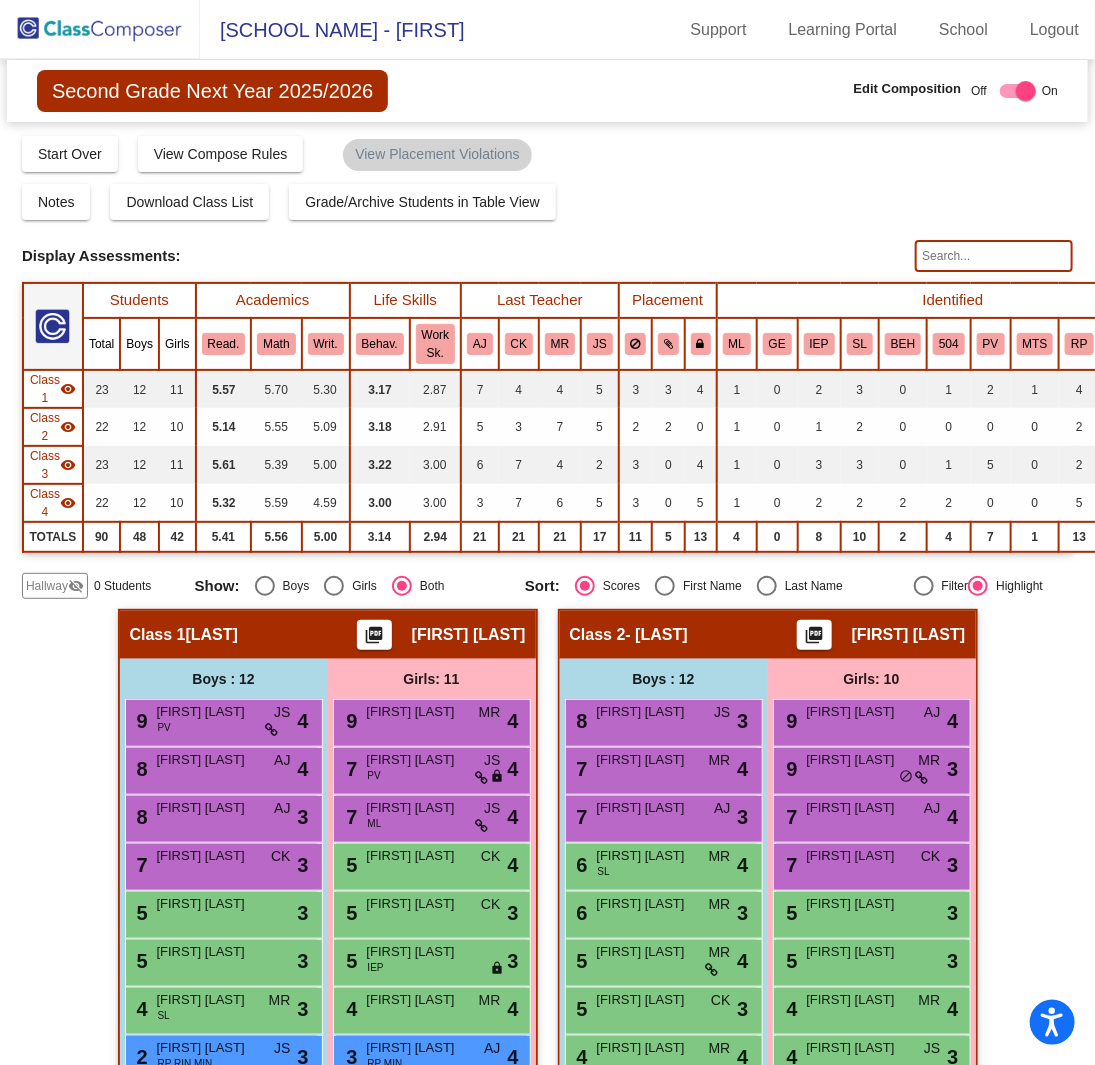click on "Notes   Download Class List   Import Students   Grade/Archive Students in Table View   New Small Group   Saved Small Group" 